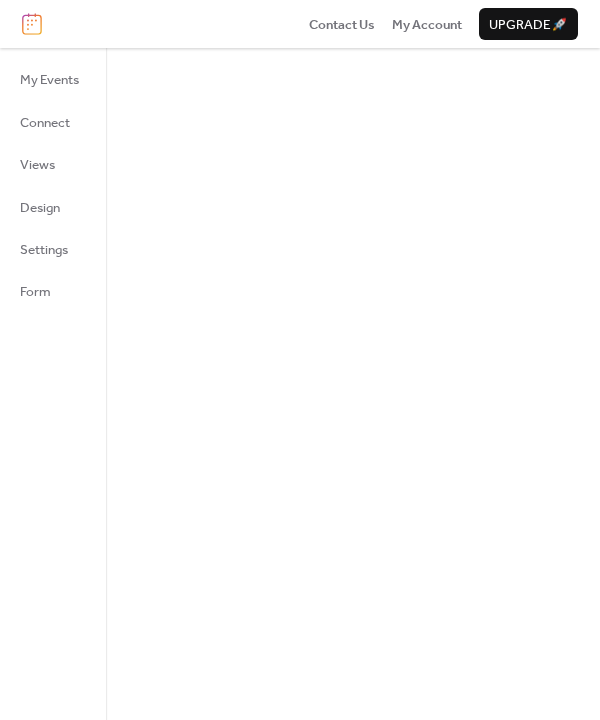 scroll, scrollTop: 0, scrollLeft: 0, axis: both 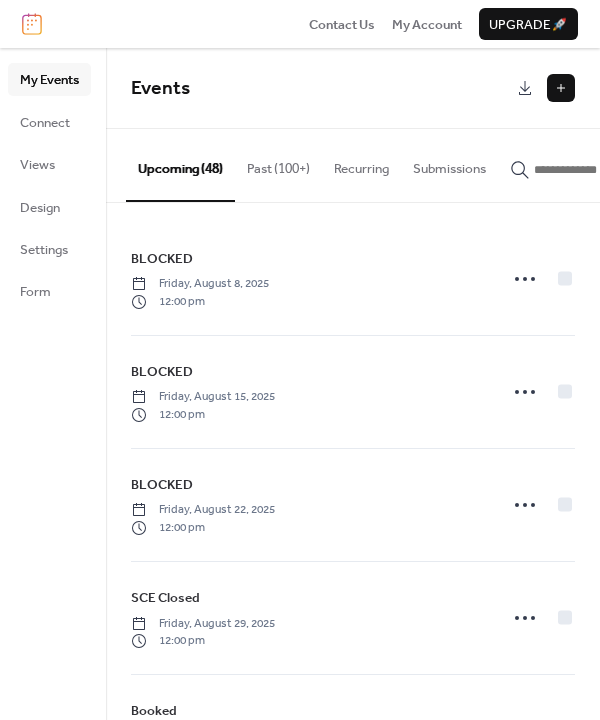 click at bounding box center [561, 88] 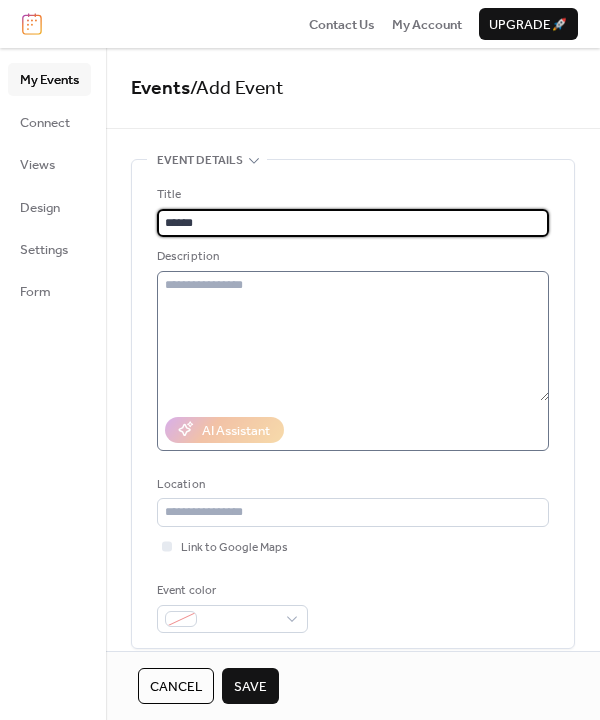 type on "******" 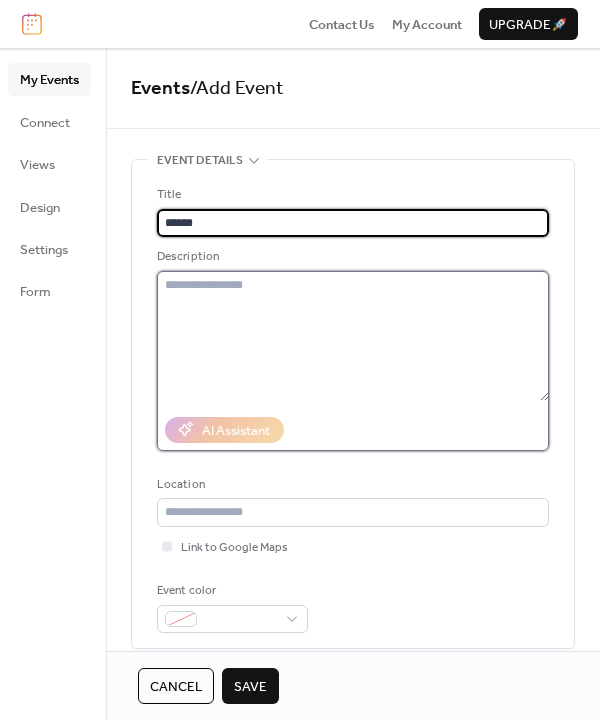 click at bounding box center (353, 336) 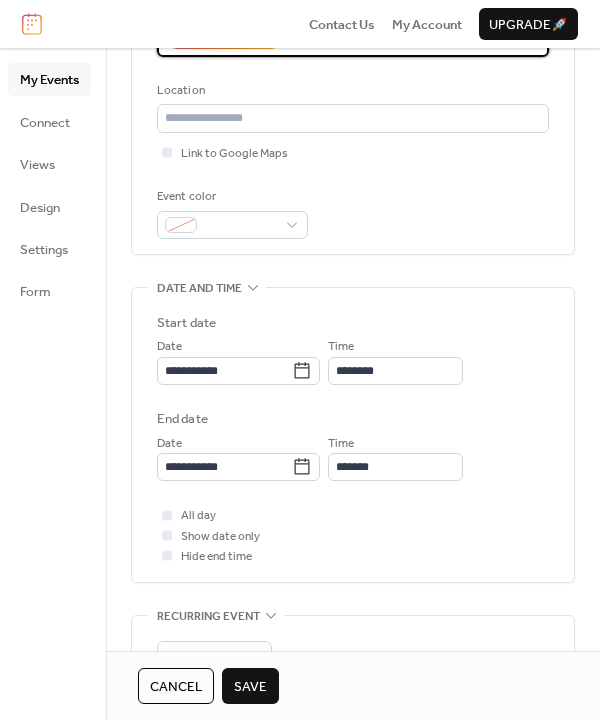 scroll, scrollTop: 400, scrollLeft: 0, axis: vertical 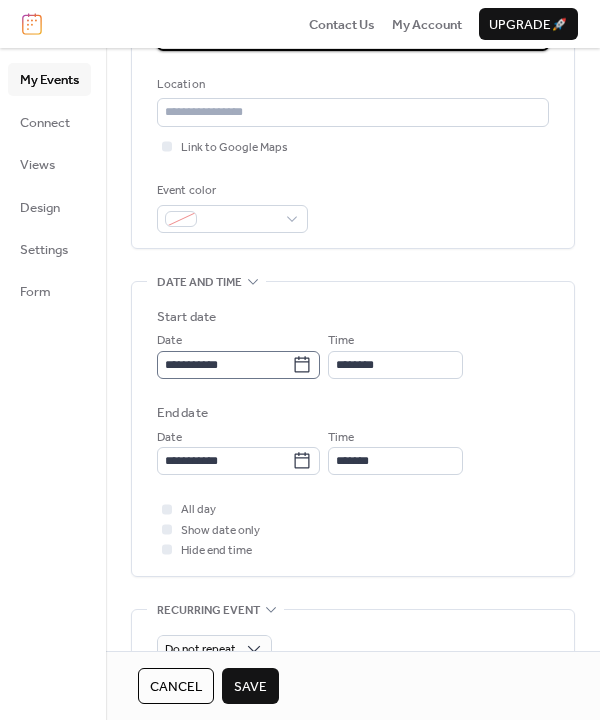 type on "**********" 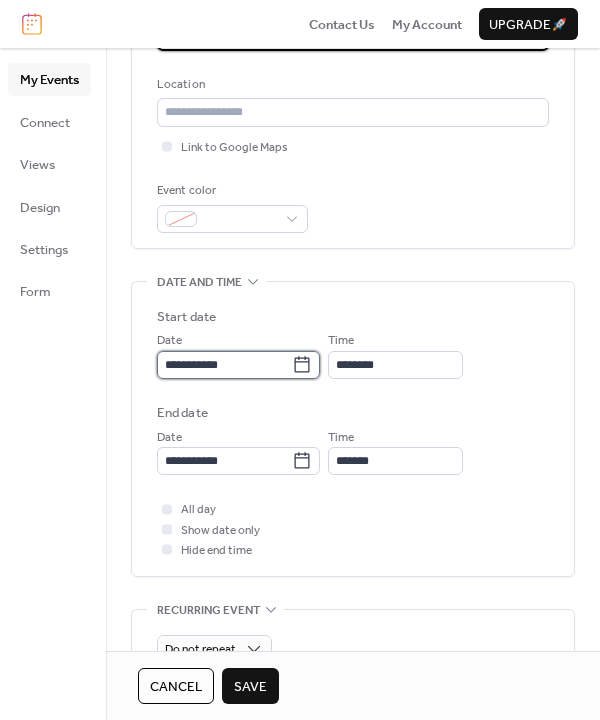click on "**********" at bounding box center [224, 365] 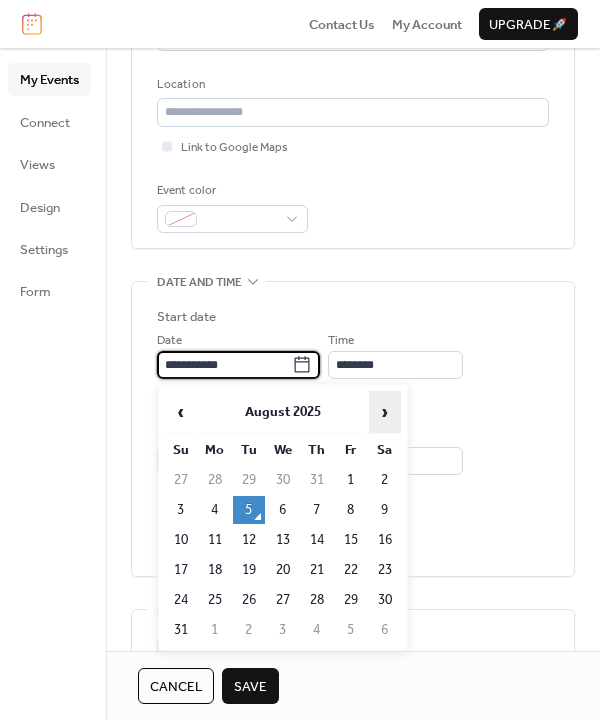 click on "›" at bounding box center (385, 412) 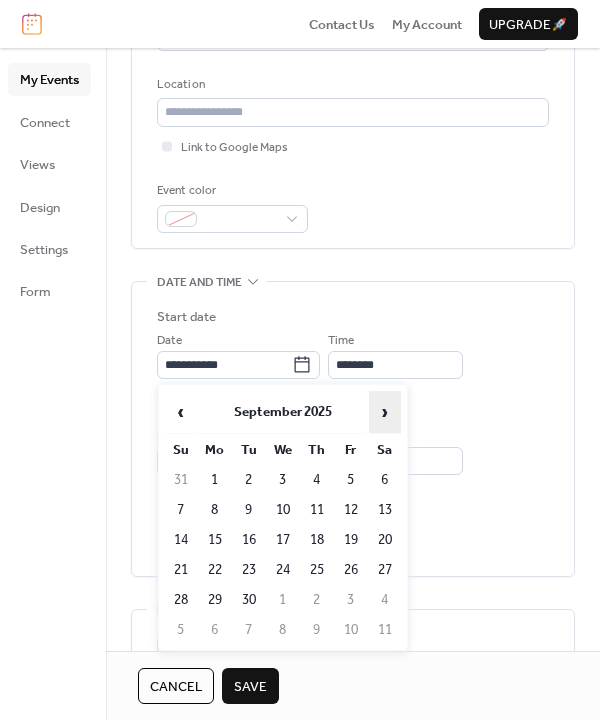 click on "›" at bounding box center [385, 412] 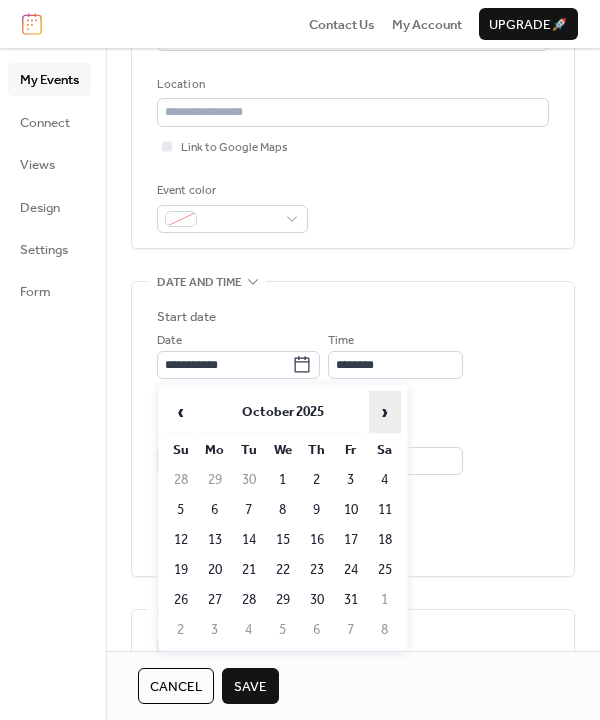 click on "›" at bounding box center [385, 412] 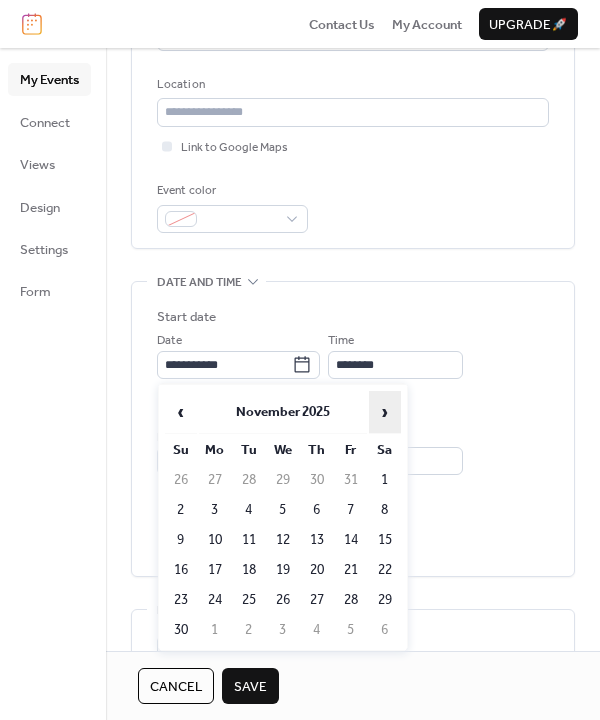 click on "›" at bounding box center [385, 412] 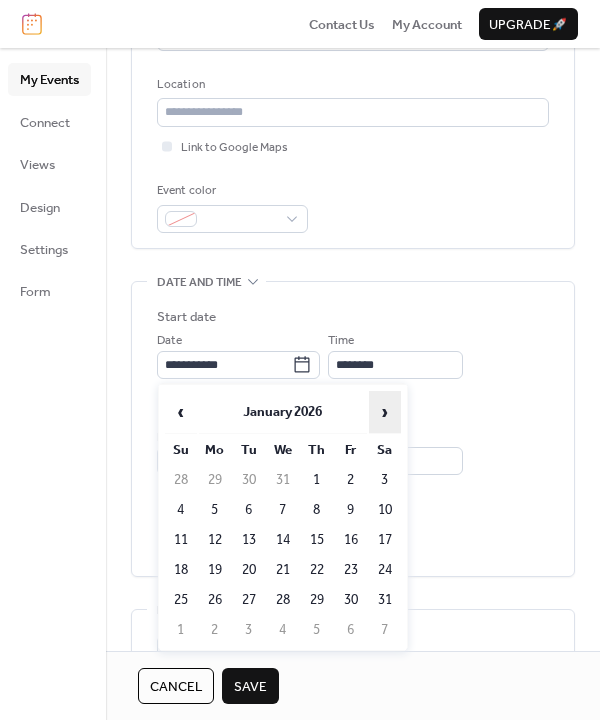 click on "›" at bounding box center (385, 412) 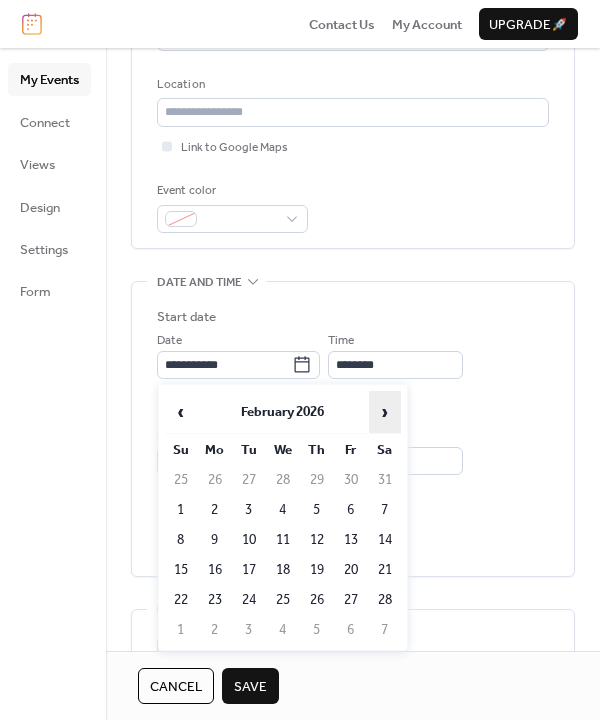click on "›" at bounding box center [385, 412] 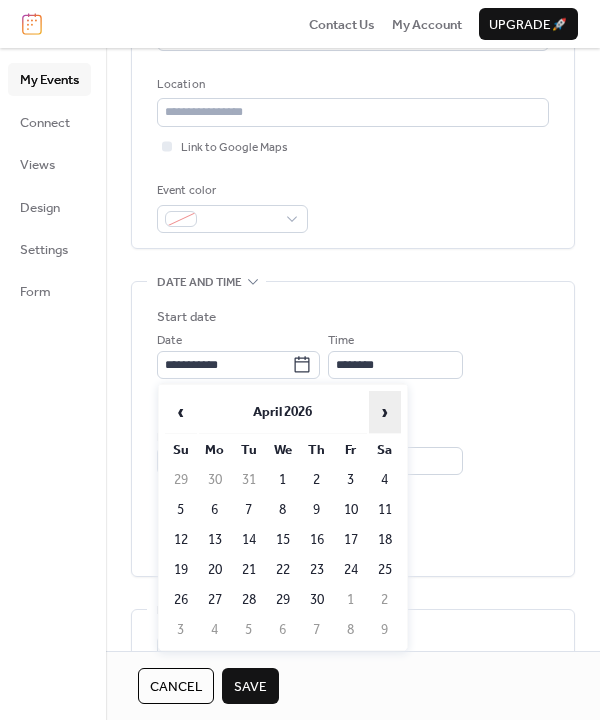 click on "›" at bounding box center [385, 412] 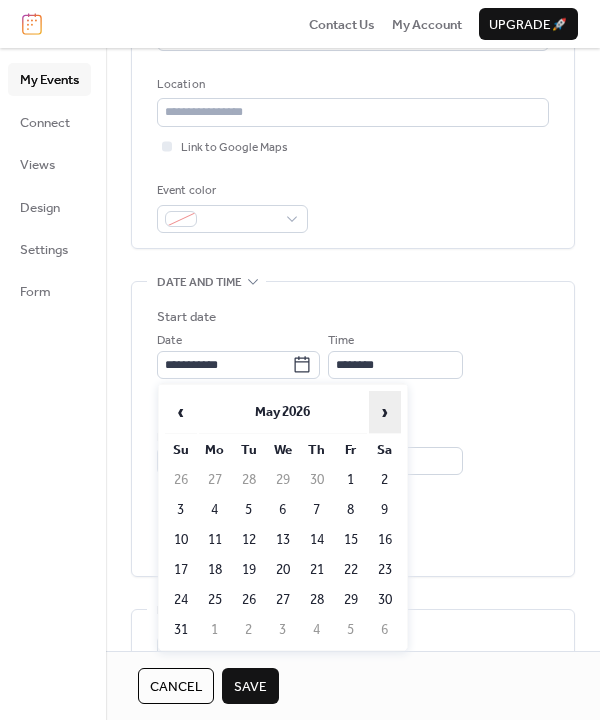 click on "›" at bounding box center (385, 412) 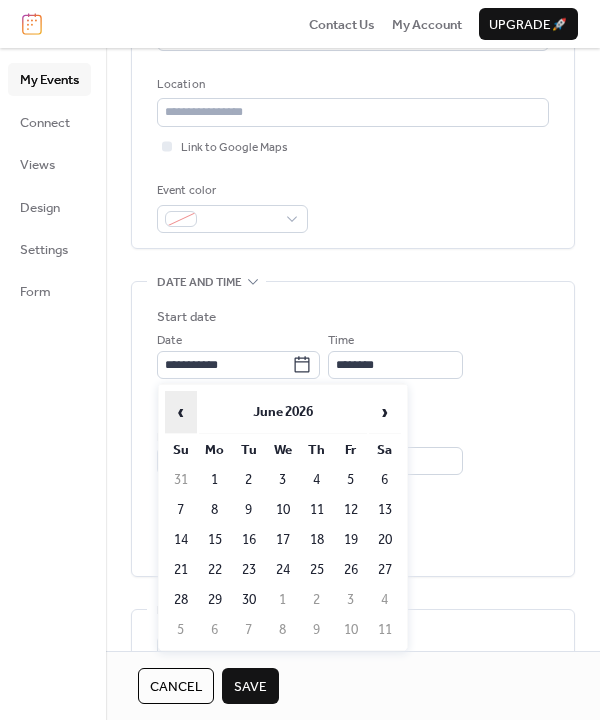 click on "‹" at bounding box center [181, 412] 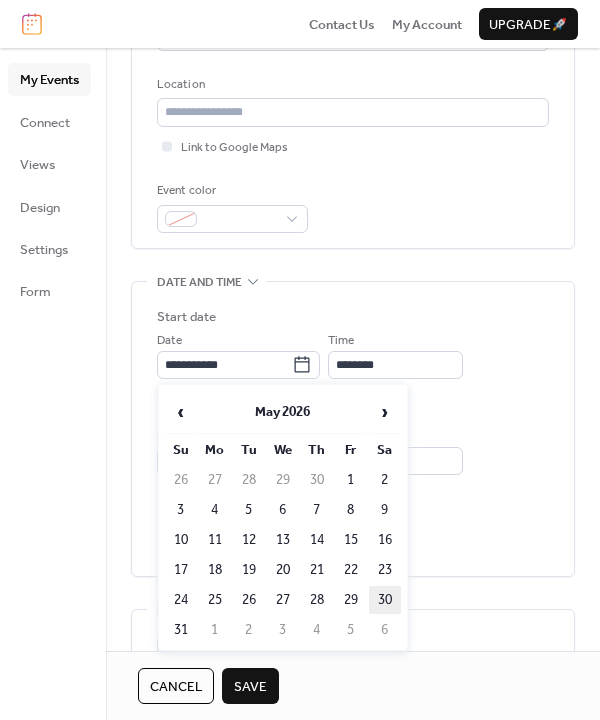 click on "30" at bounding box center [385, 600] 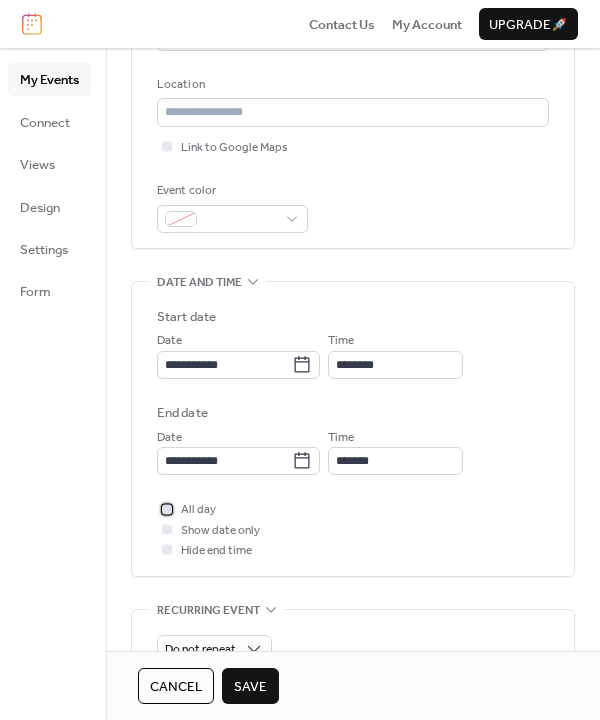 click at bounding box center [167, 509] 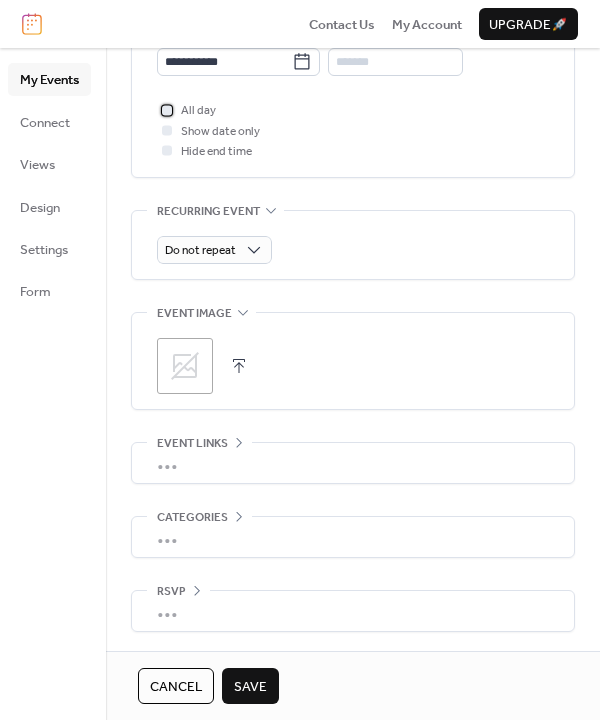 scroll, scrollTop: 800, scrollLeft: 0, axis: vertical 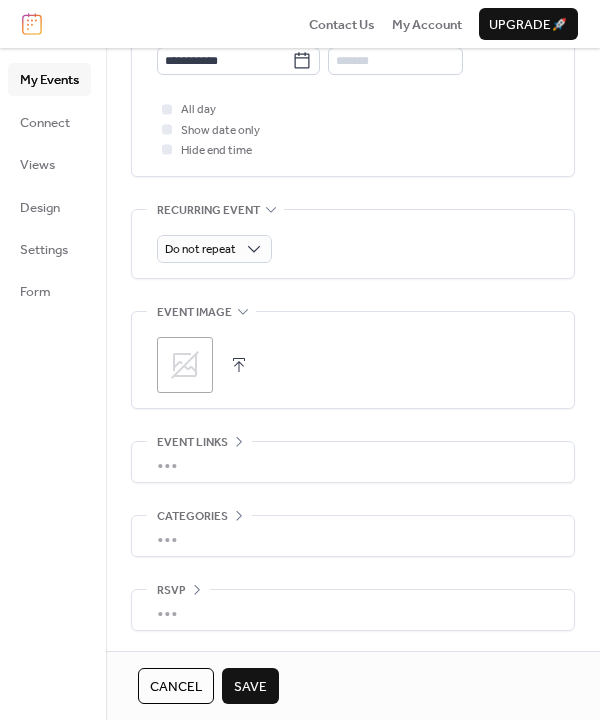 click on "Save" at bounding box center (250, 687) 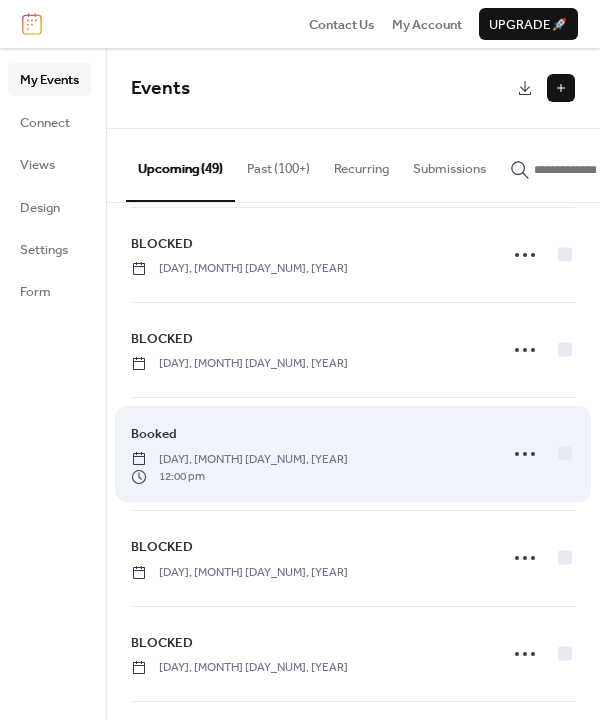 scroll, scrollTop: 2128, scrollLeft: 0, axis: vertical 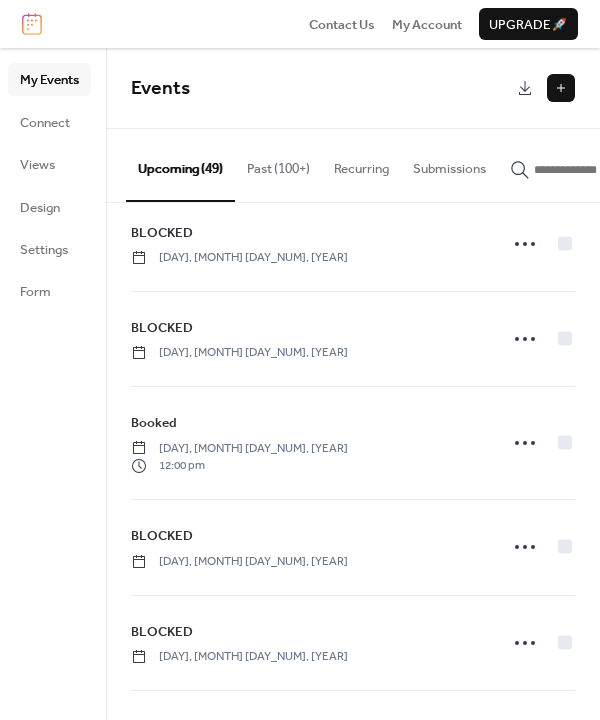 click at bounding box center (561, 88) 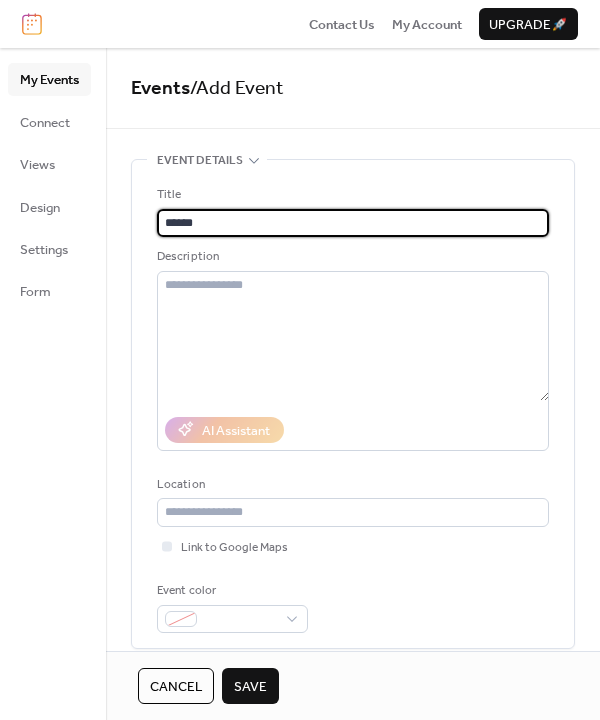 type on "******" 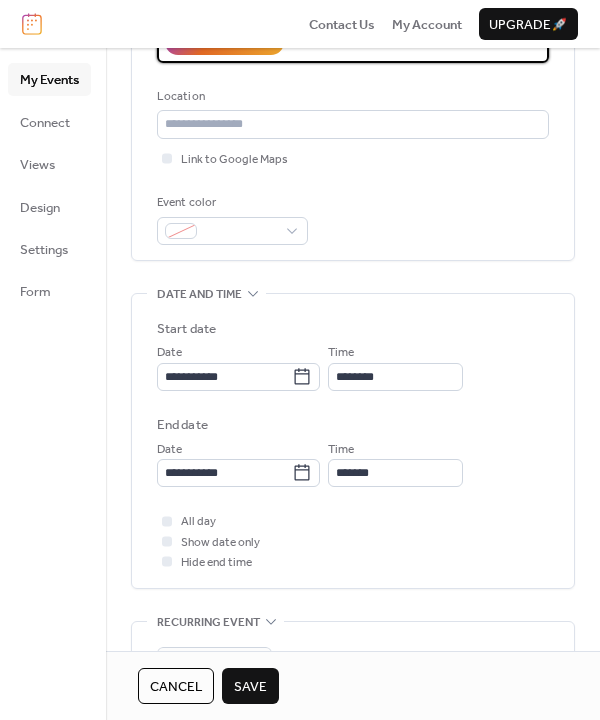 scroll, scrollTop: 500, scrollLeft: 0, axis: vertical 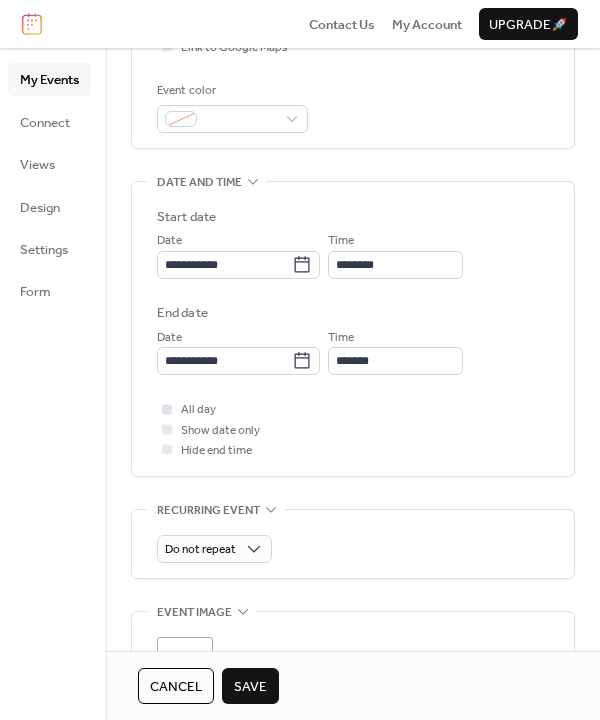 type on "**********" 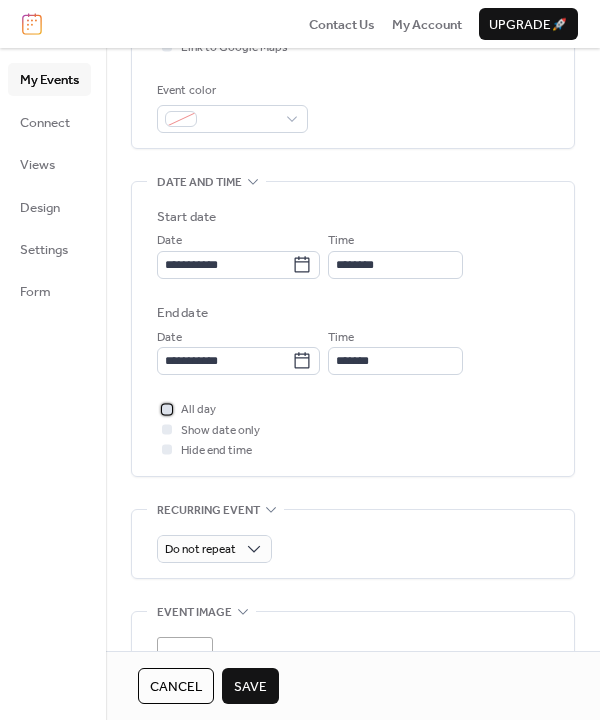click at bounding box center (167, 409) 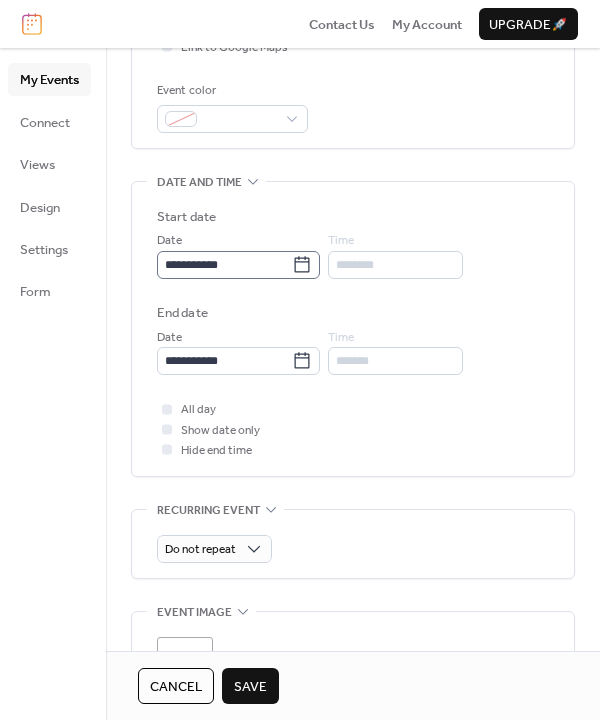 click 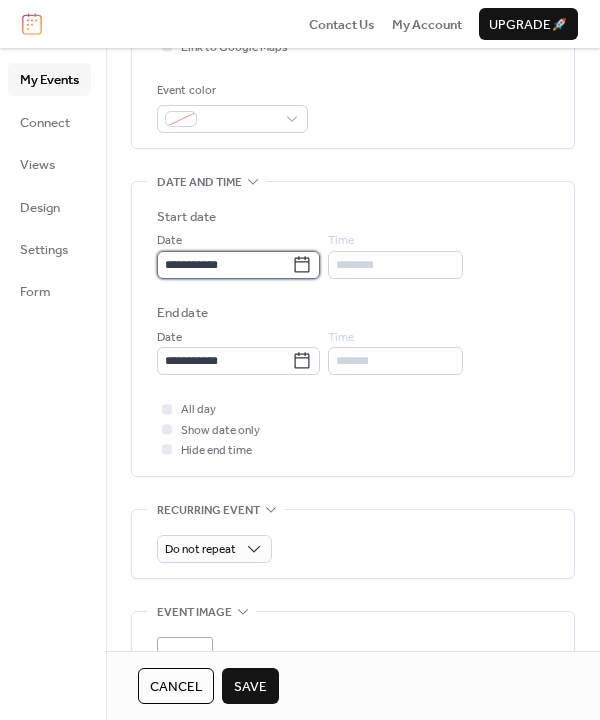 click on "**********" at bounding box center (224, 265) 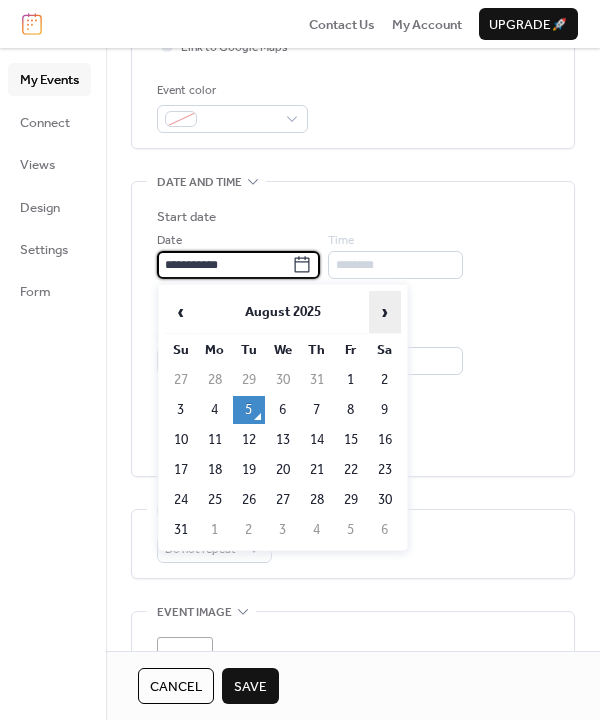 click on "›" at bounding box center (385, 312) 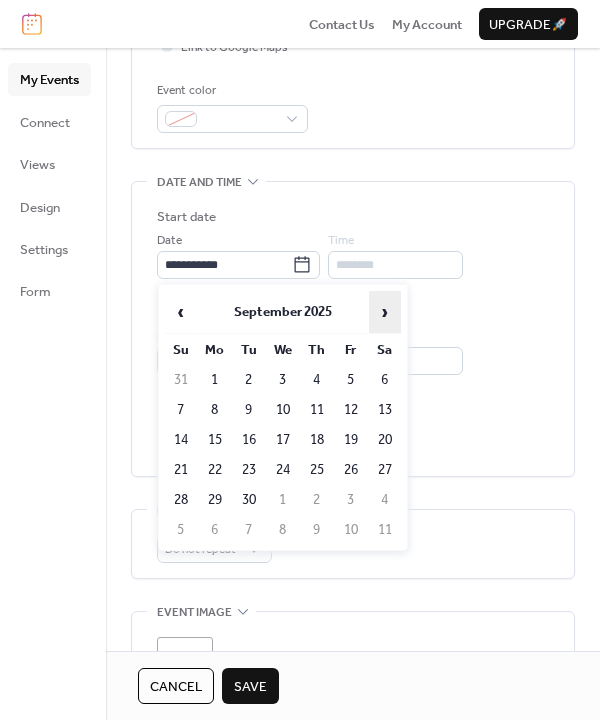 click on "›" at bounding box center (385, 312) 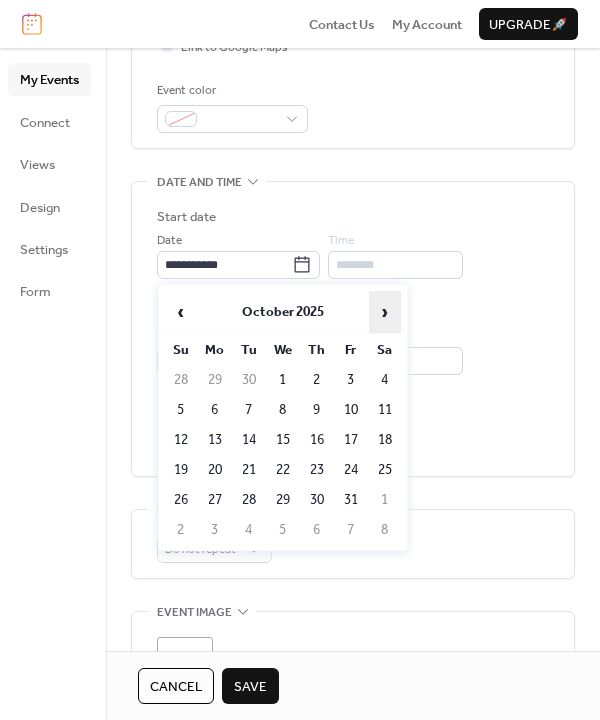 click on "›" at bounding box center [385, 312] 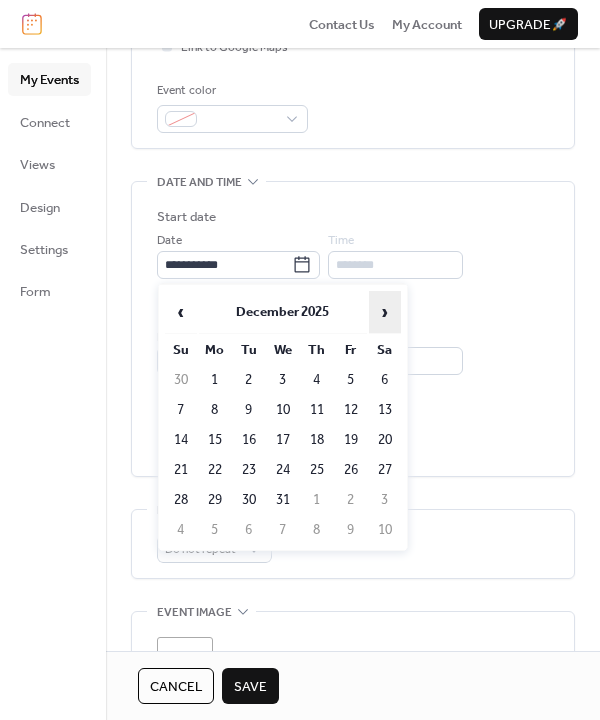 click on "›" at bounding box center (385, 312) 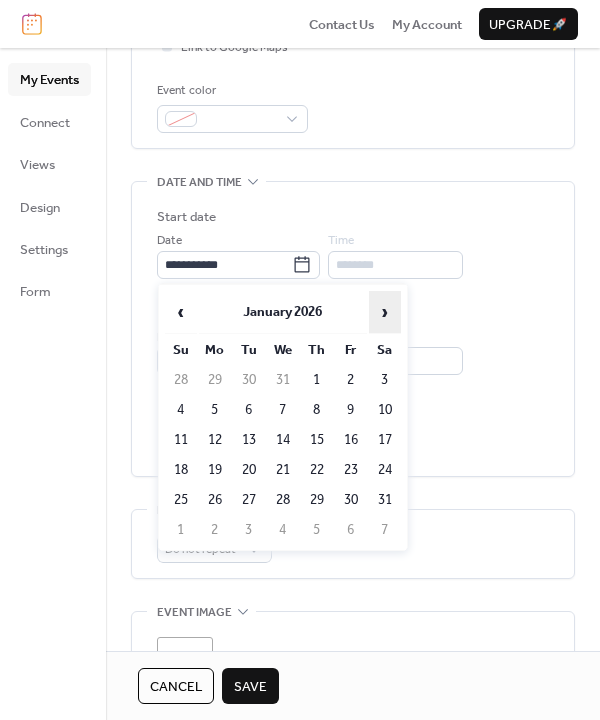 click on "›" at bounding box center (385, 312) 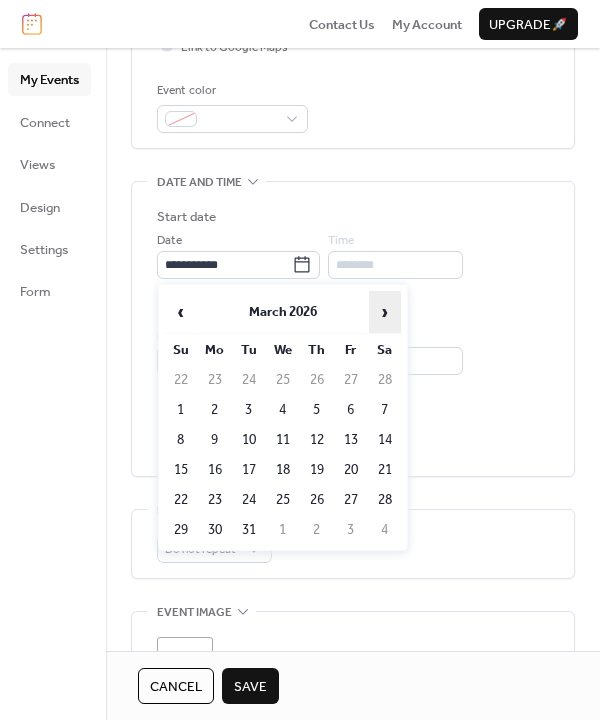click on "›" at bounding box center [385, 312] 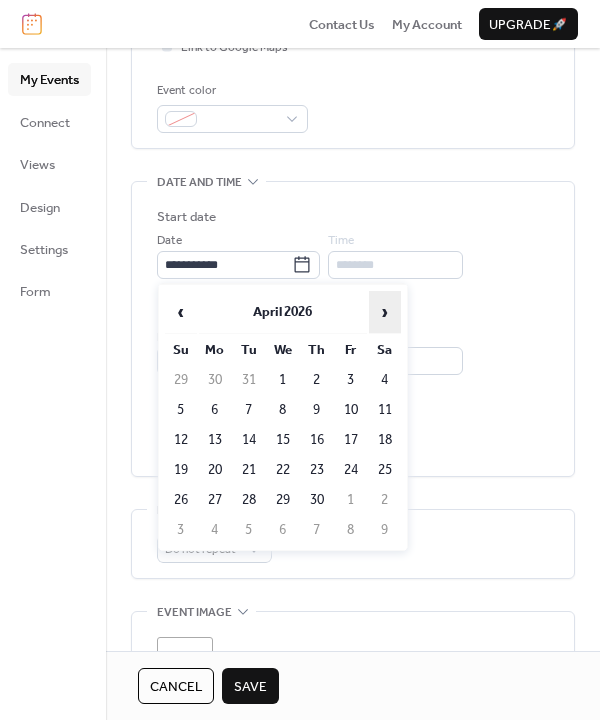 click on "›" at bounding box center (385, 312) 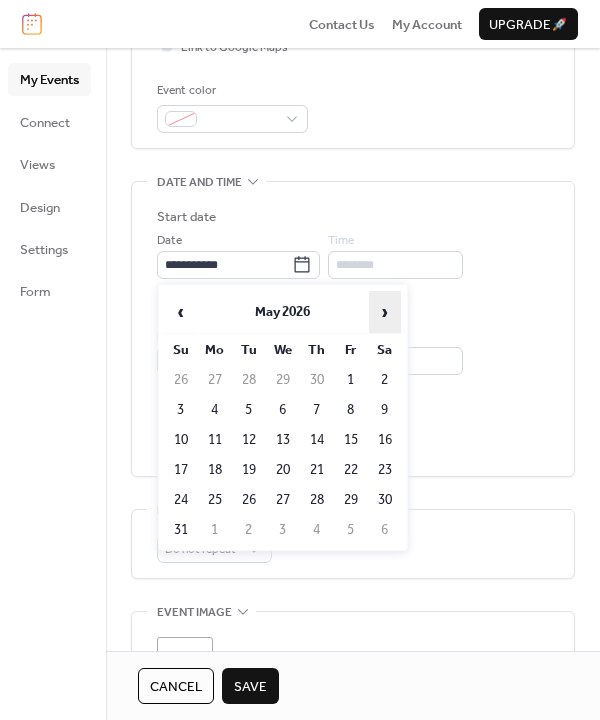 click on "›" at bounding box center [385, 312] 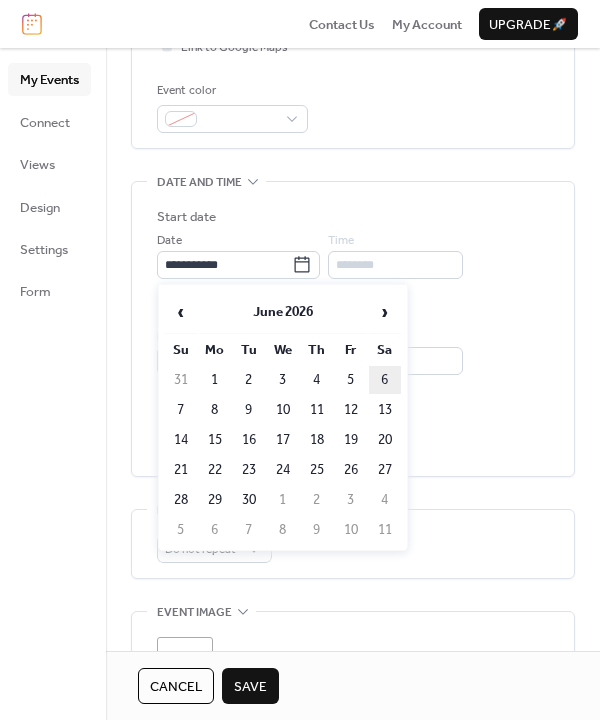 click on "6" at bounding box center [385, 380] 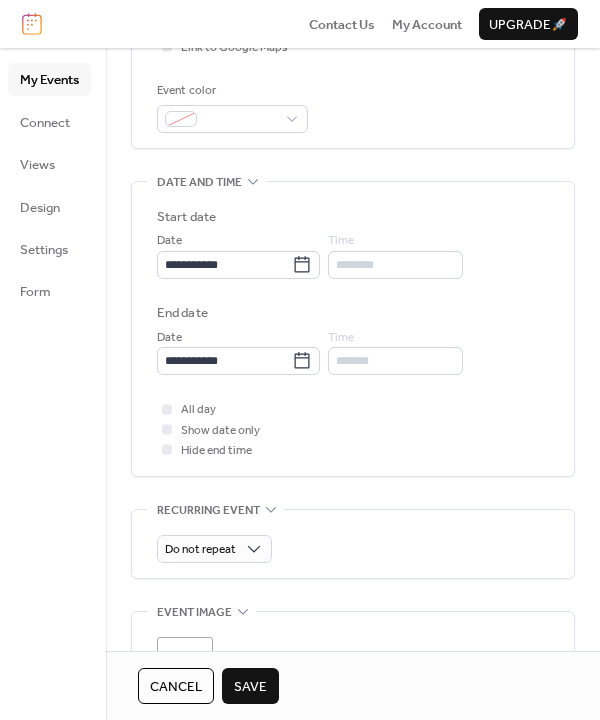 scroll, scrollTop: 600, scrollLeft: 0, axis: vertical 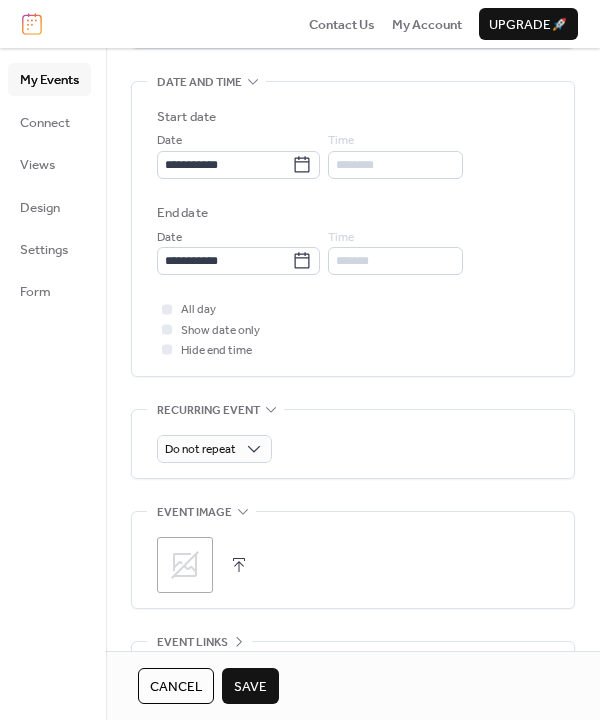 click on "Save" at bounding box center [250, 687] 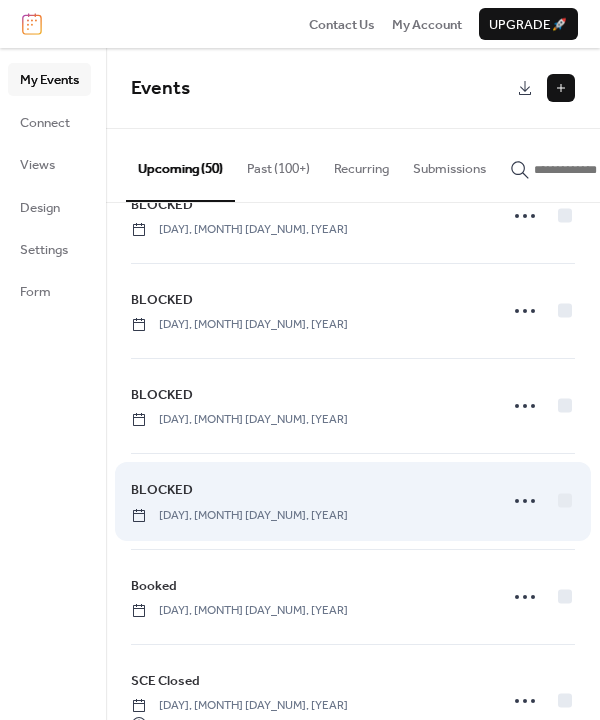 scroll, scrollTop: 2618, scrollLeft: 0, axis: vertical 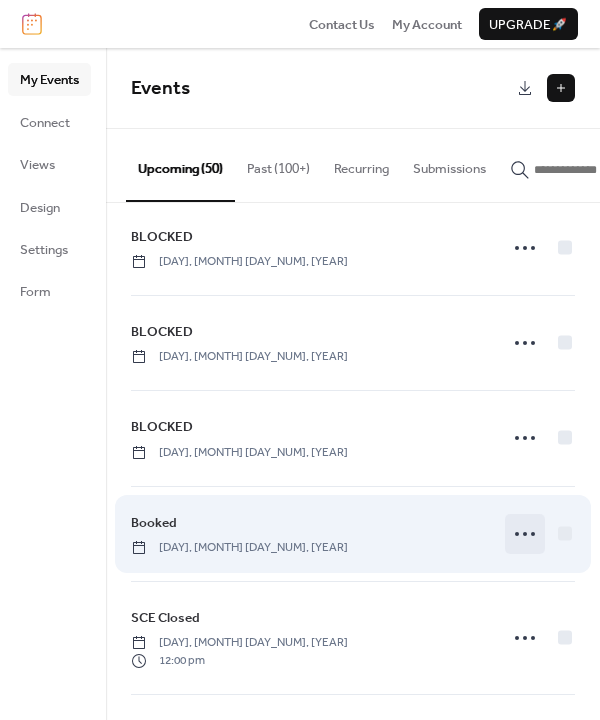 click 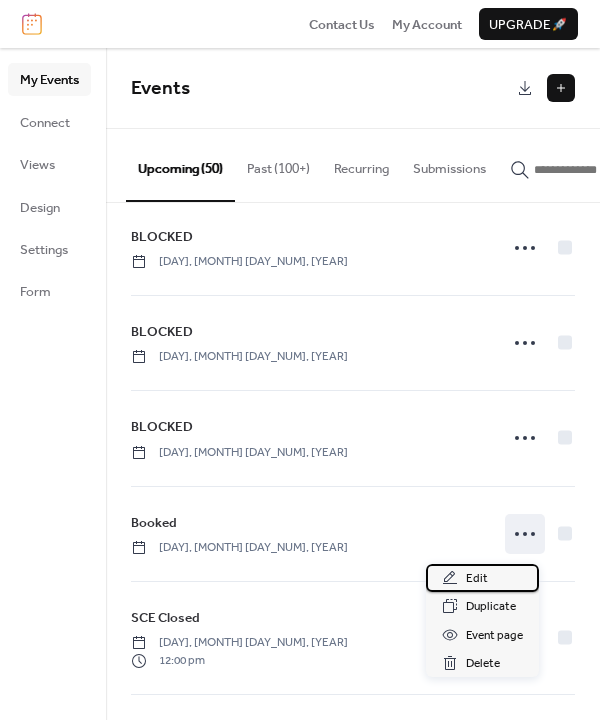 click on "Edit" at bounding box center [482, 578] 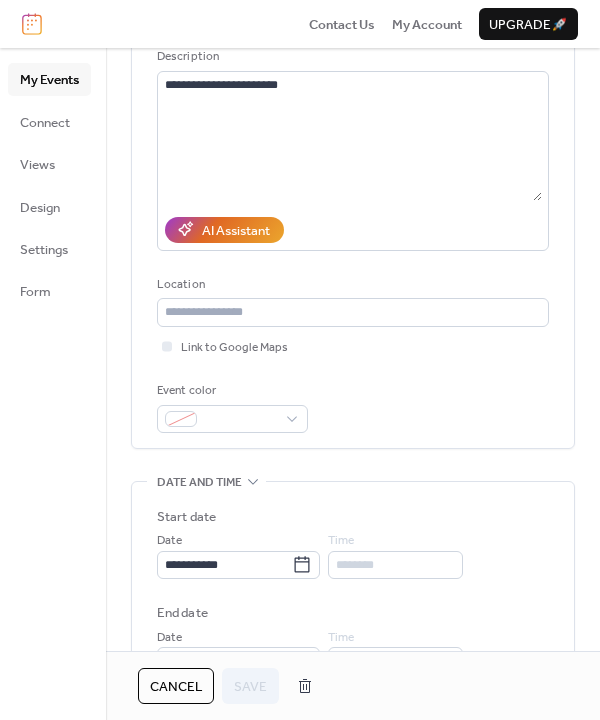 scroll, scrollTop: 0, scrollLeft: 0, axis: both 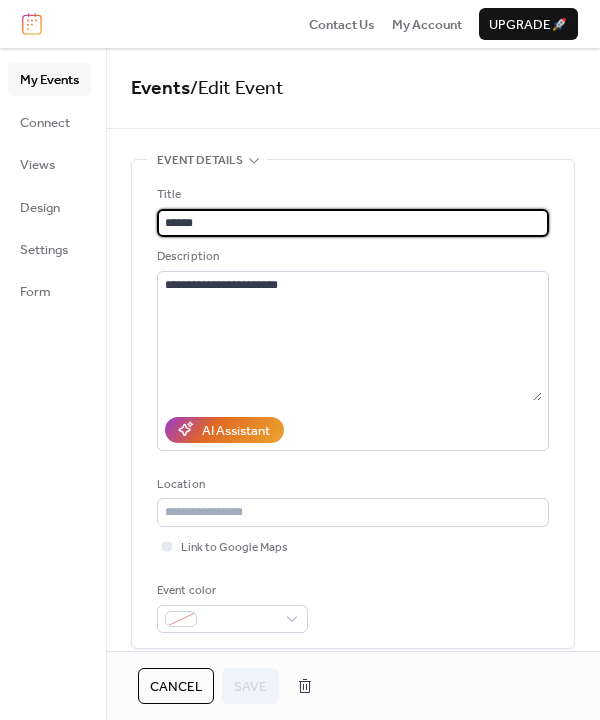 click on "Cancel" at bounding box center (176, 687) 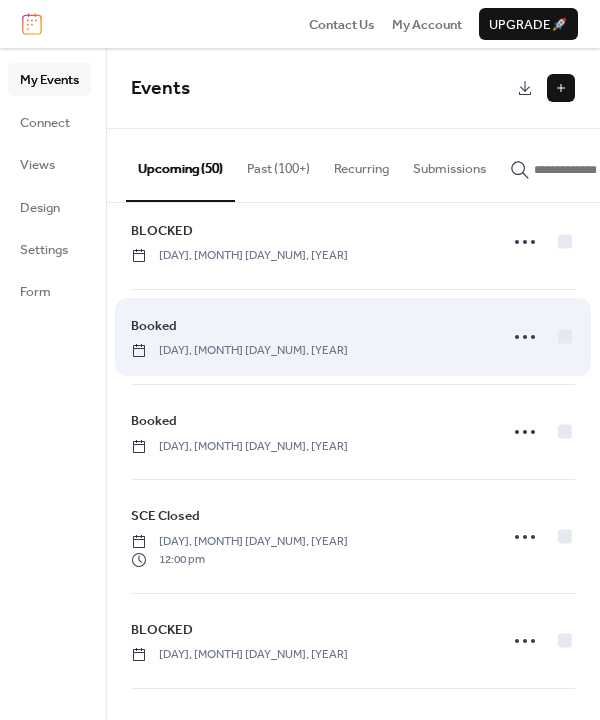 scroll, scrollTop: 1700, scrollLeft: 0, axis: vertical 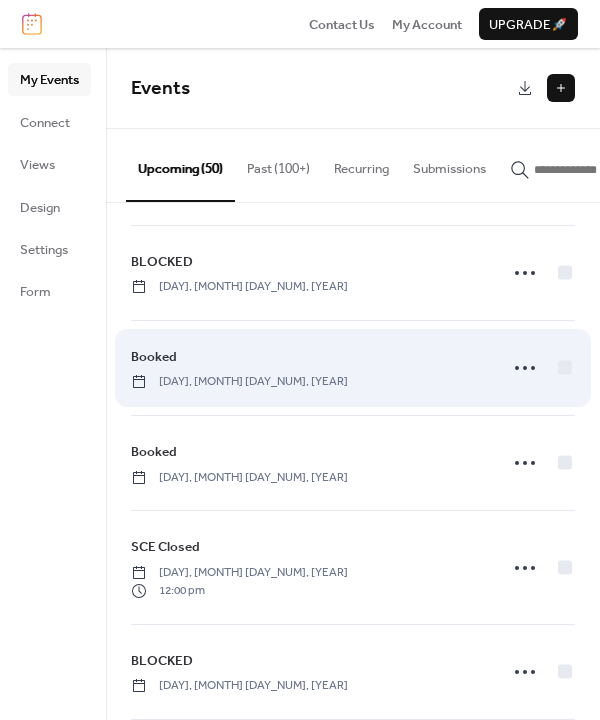 click on "Saturday, May 30, 2026" at bounding box center (239, 382) 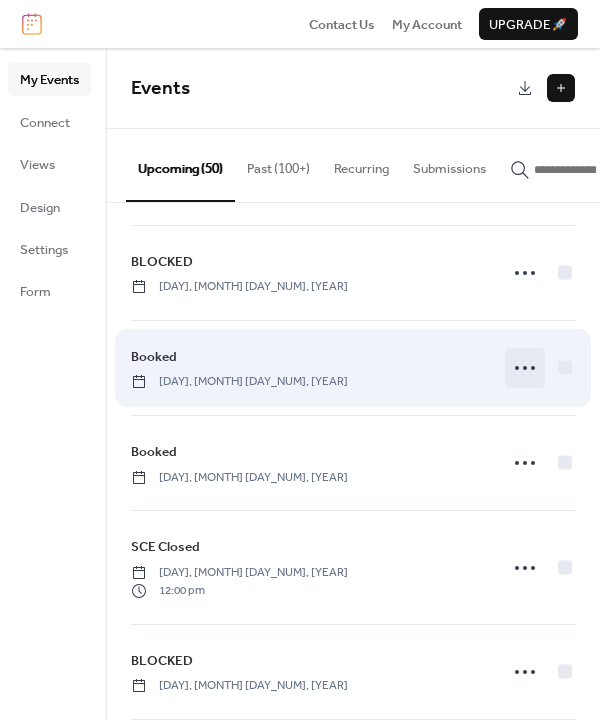 click 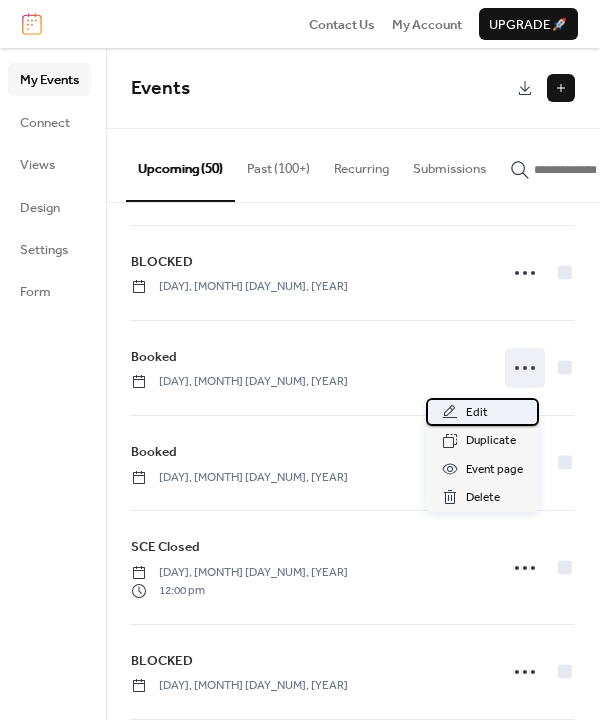click on "Edit" at bounding box center [477, 413] 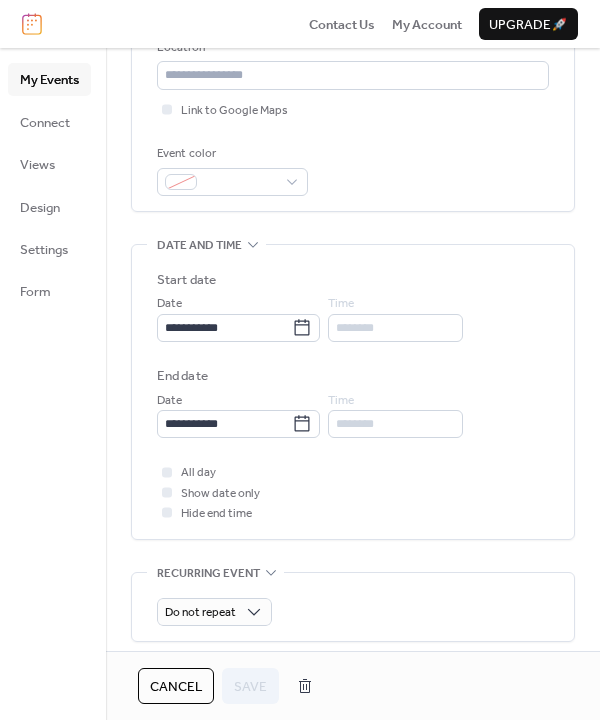 scroll, scrollTop: 500, scrollLeft: 0, axis: vertical 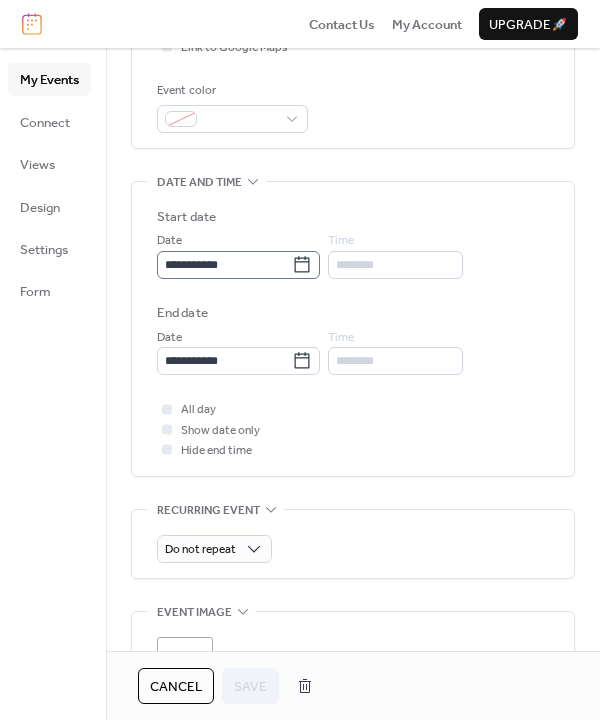 click on "**********" at bounding box center (238, 265) 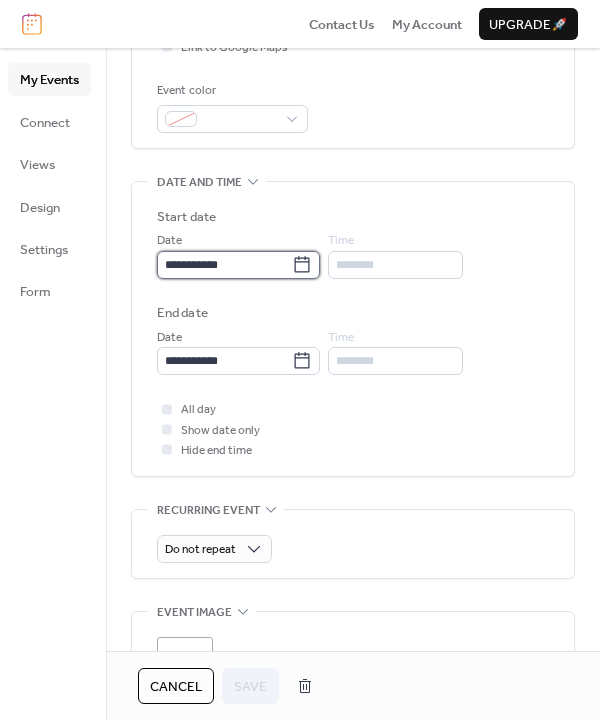 click on "**********" at bounding box center (224, 265) 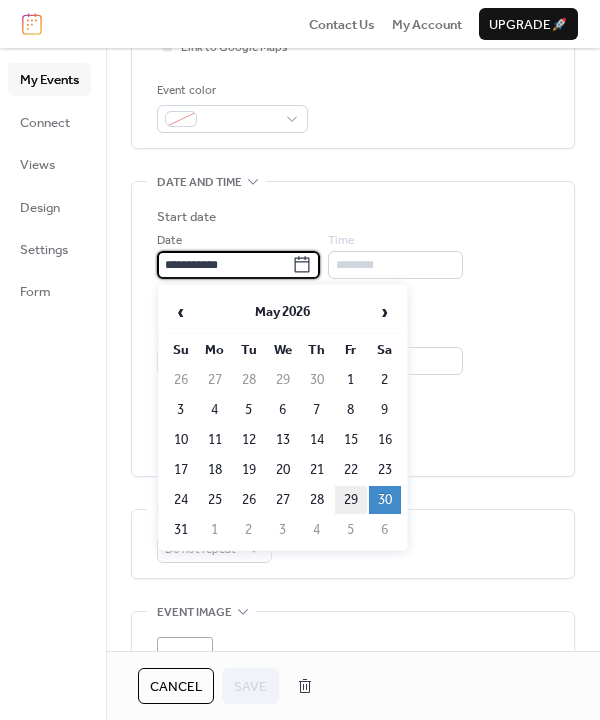 click on "29" at bounding box center (351, 500) 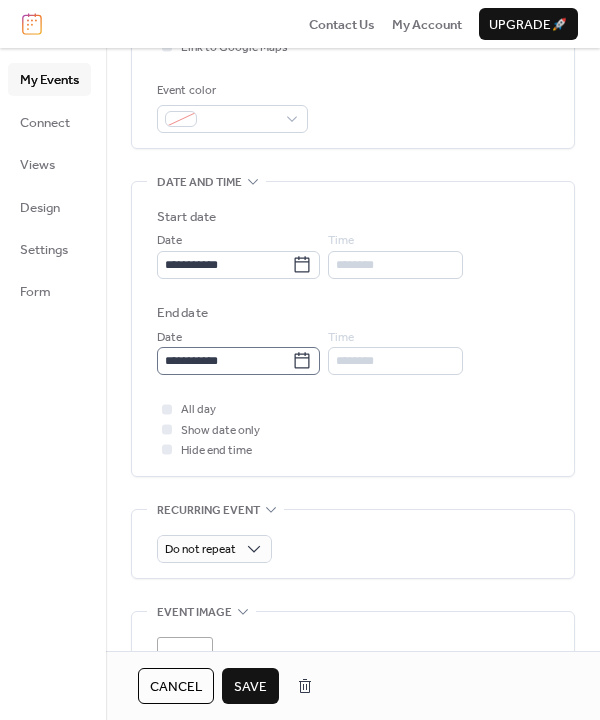 click 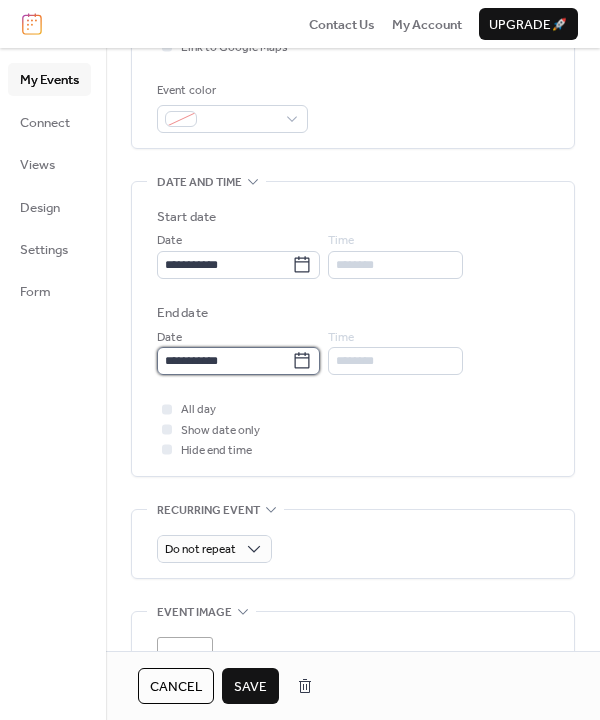 click on "**********" at bounding box center (224, 361) 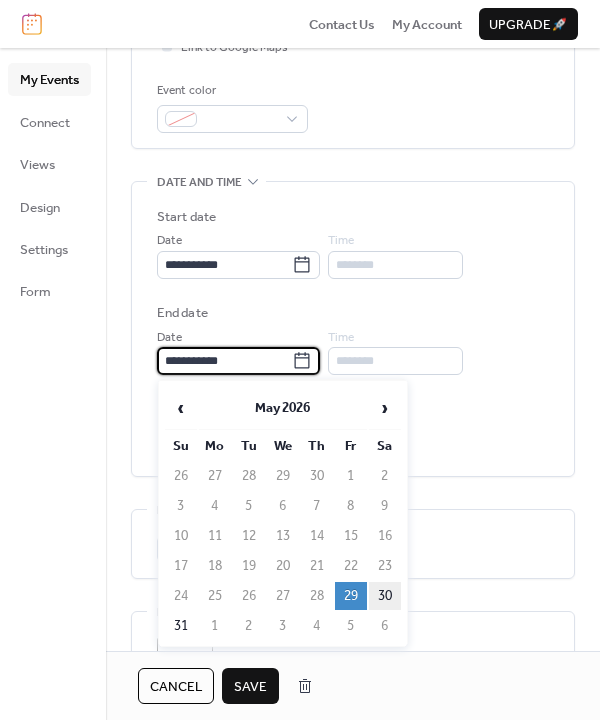 click on "30" at bounding box center [385, 596] 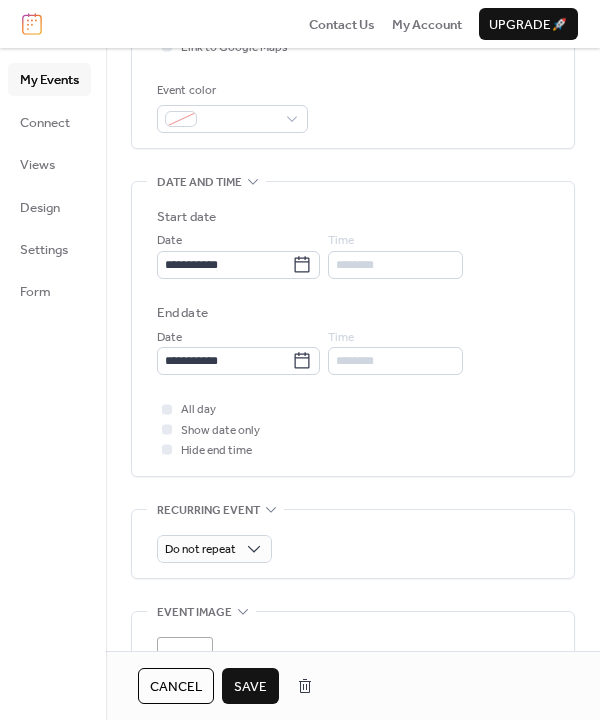 click on "Save" at bounding box center (250, 687) 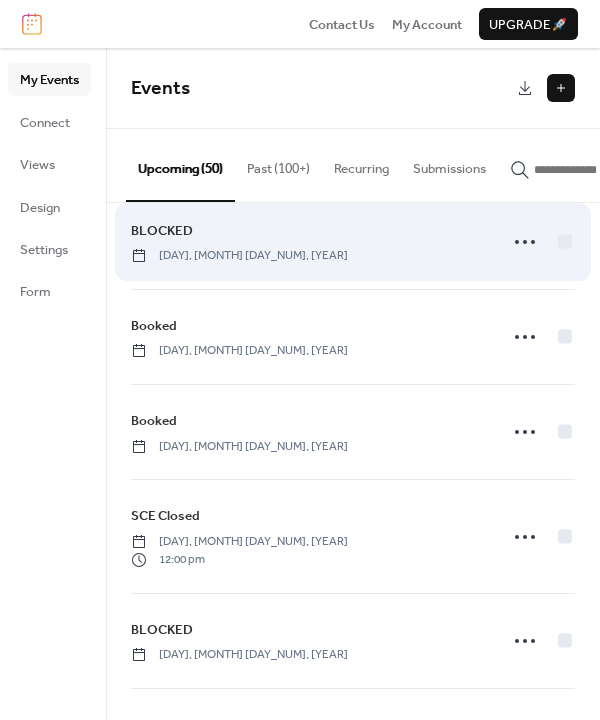 scroll, scrollTop: 1800, scrollLeft: 0, axis: vertical 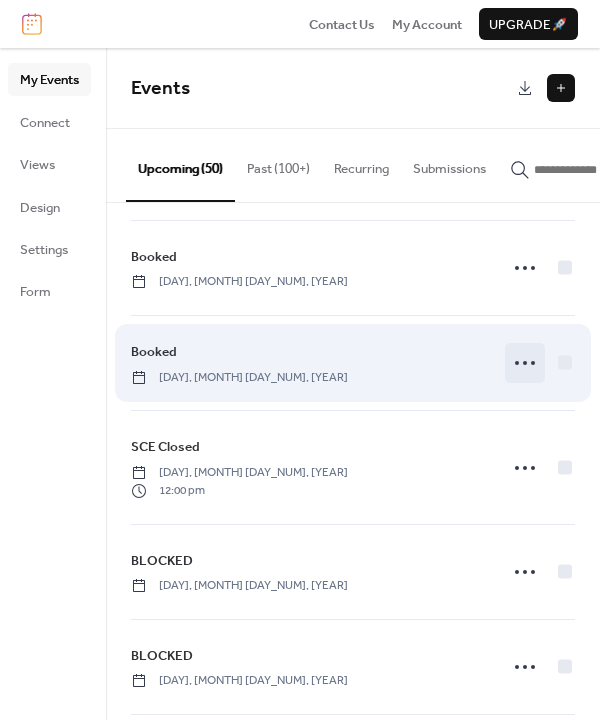 click 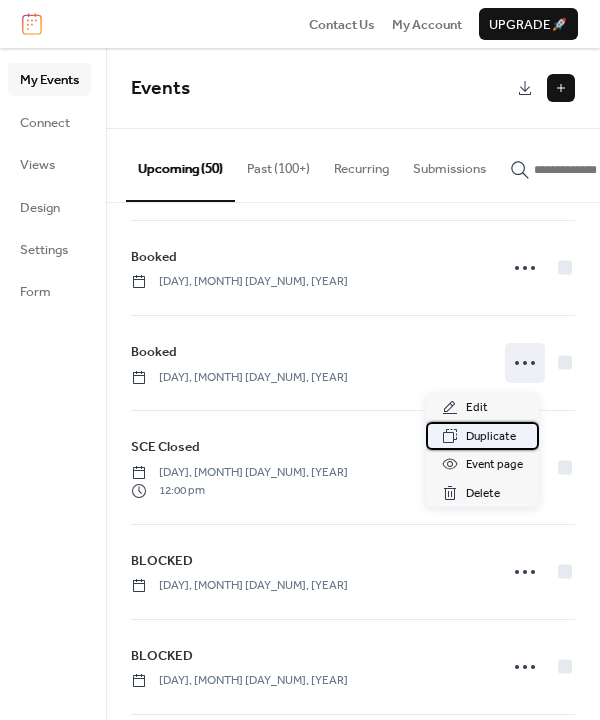click on "Duplicate" at bounding box center [482, 436] 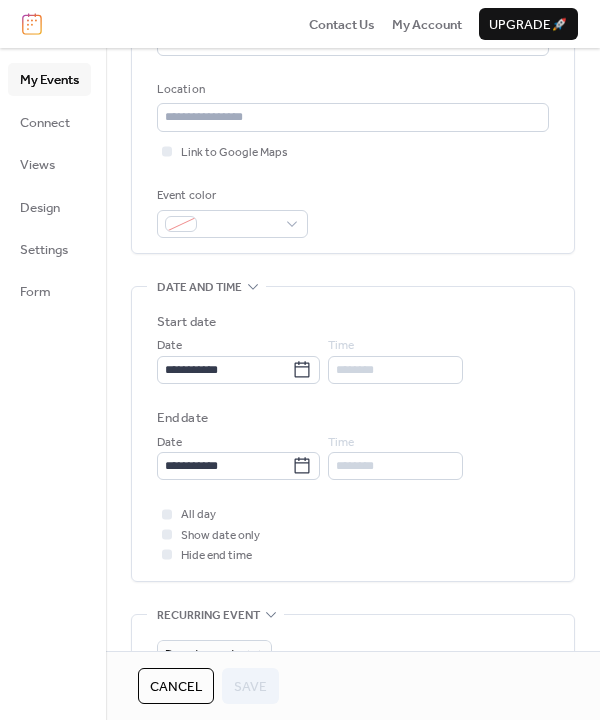 scroll, scrollTop: 400, scrollLeft: 0, axis: vertical 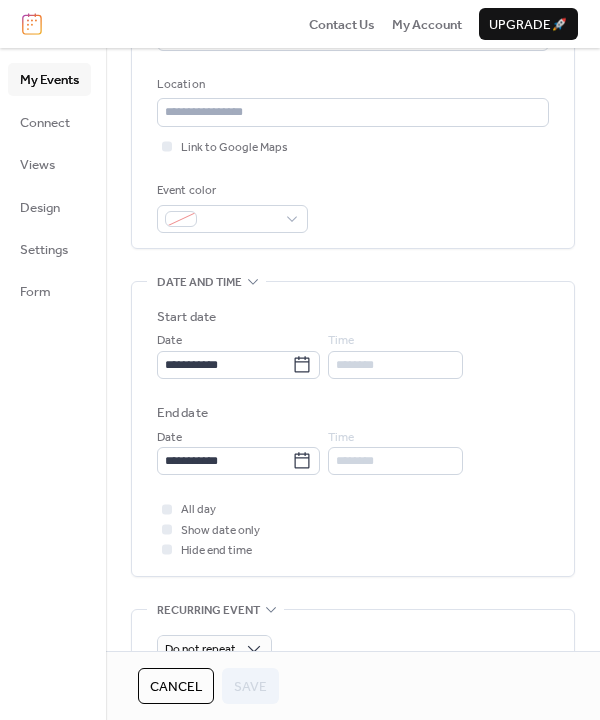 click on "Cancel" at bounding box center (176, 687) 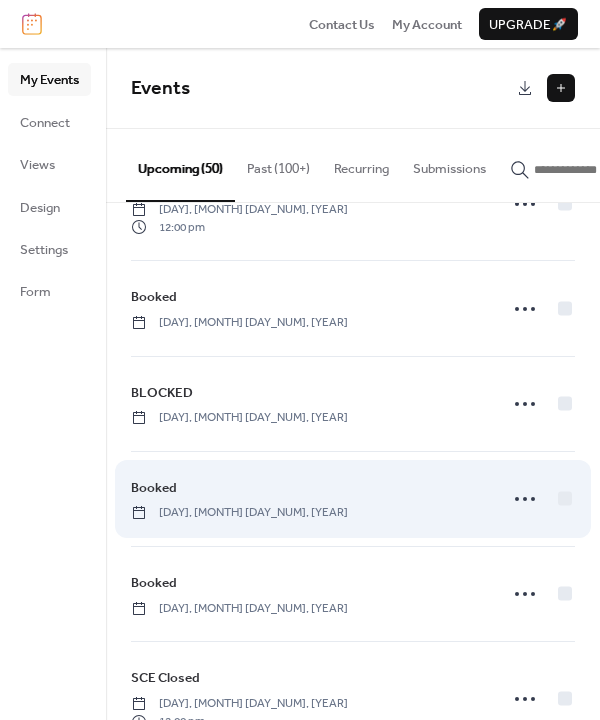 scroll, scrollTop: 1600, scrollLeft: 0, axis: vertical 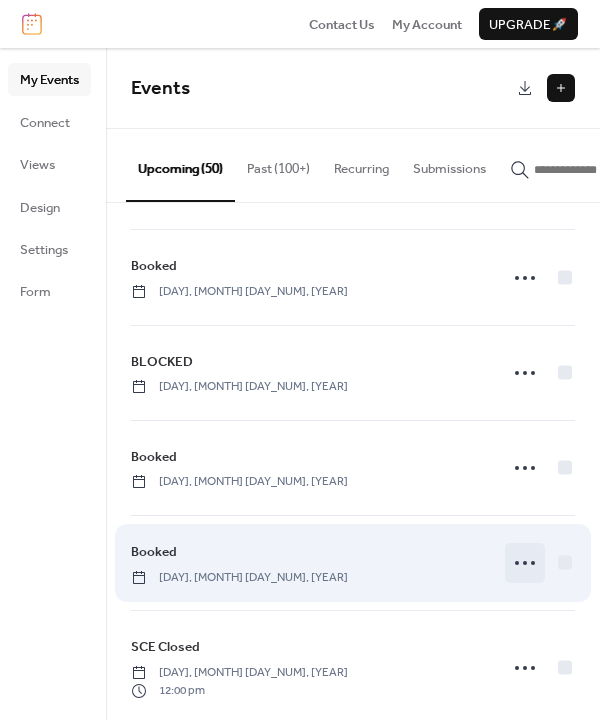 click 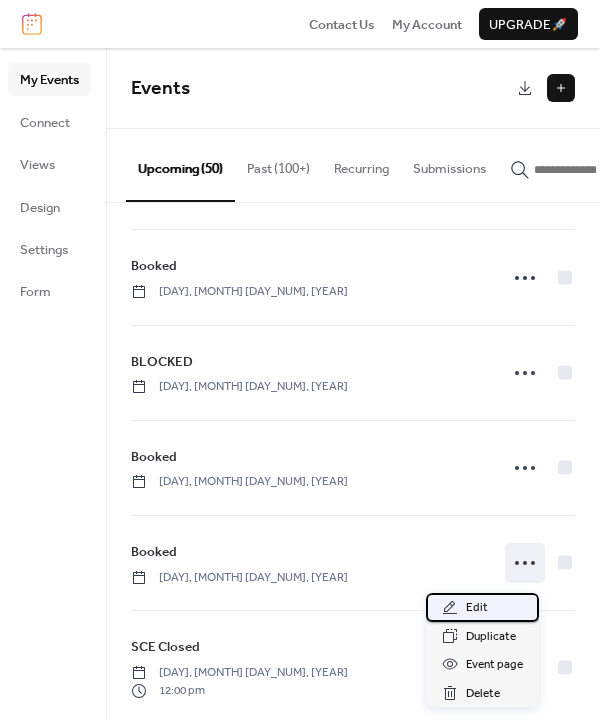 click on "Edit" at bounding box center [477, 608] 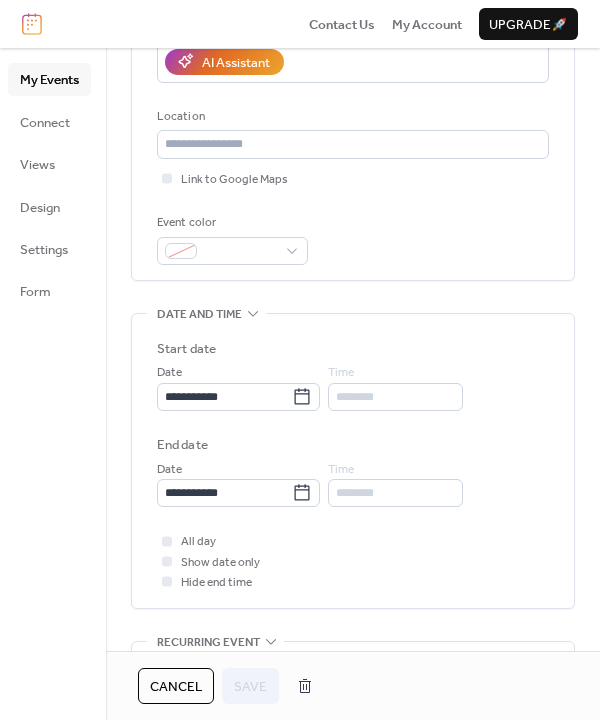 scroll, scrollTop: 400, scrollLeft: 0, axis: vertical 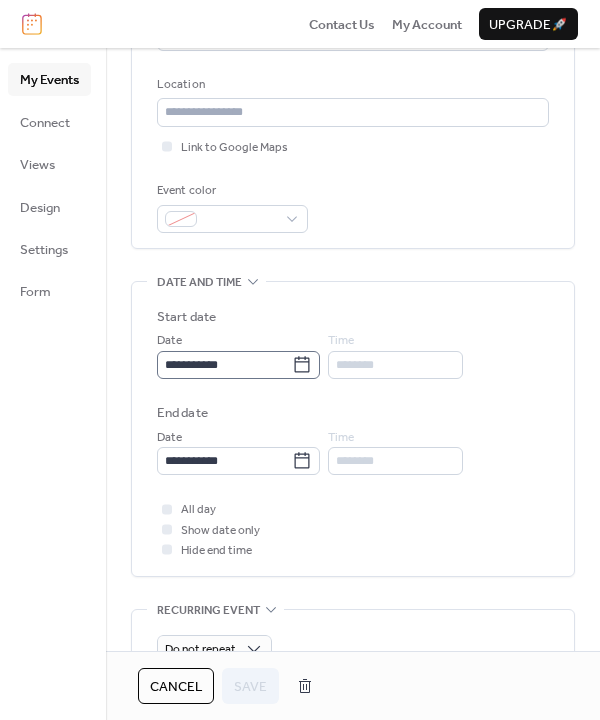 click 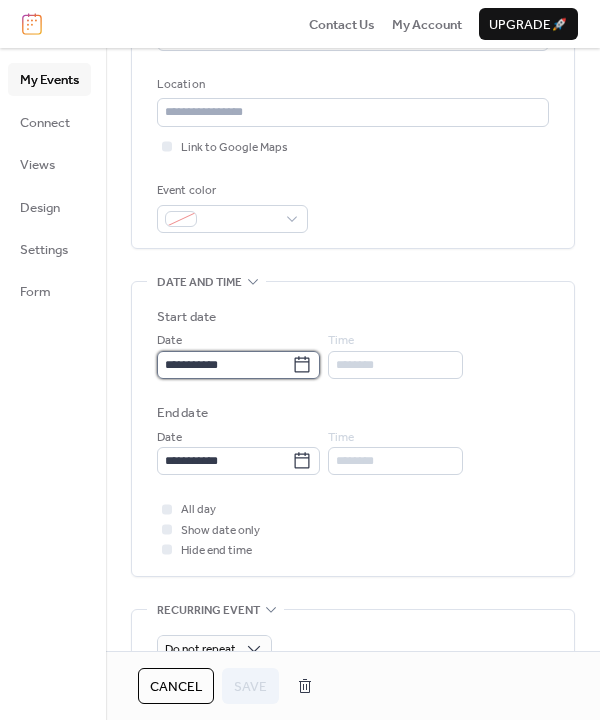 click on "**********" at bounding box center [224, 365] 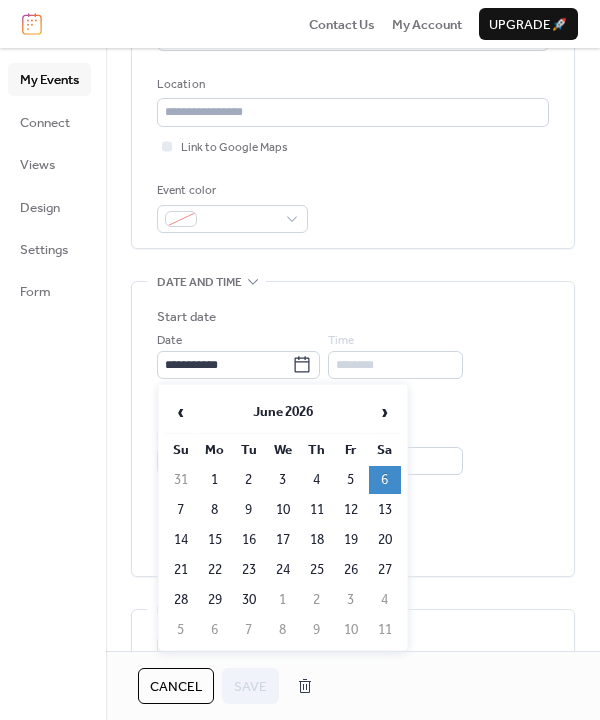 click on "5" at bounding box center (351, 480) 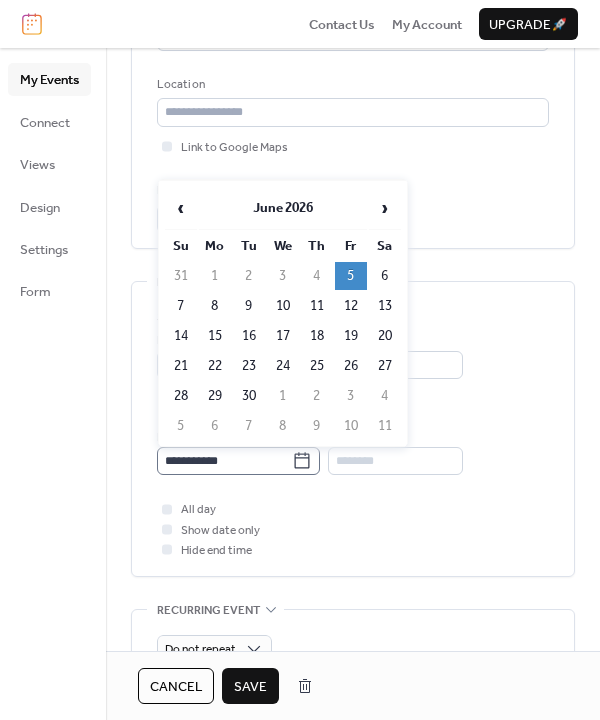 click 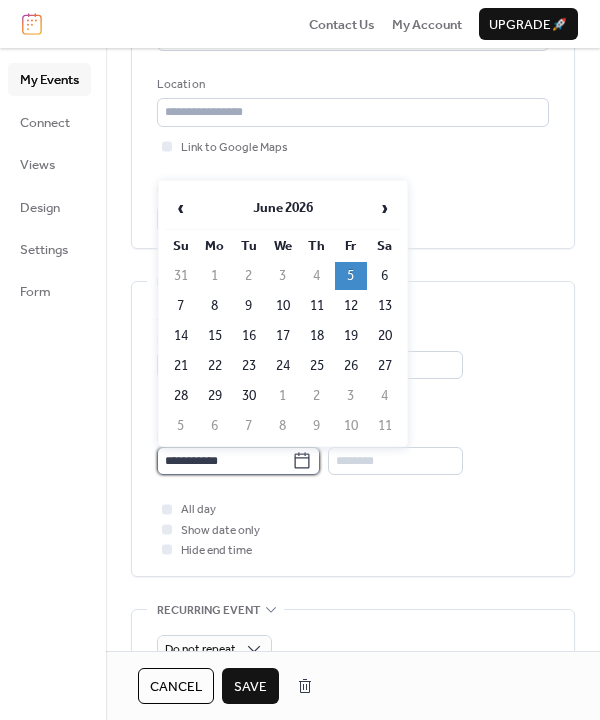 click on "**********" at bounding box center (224, 461) 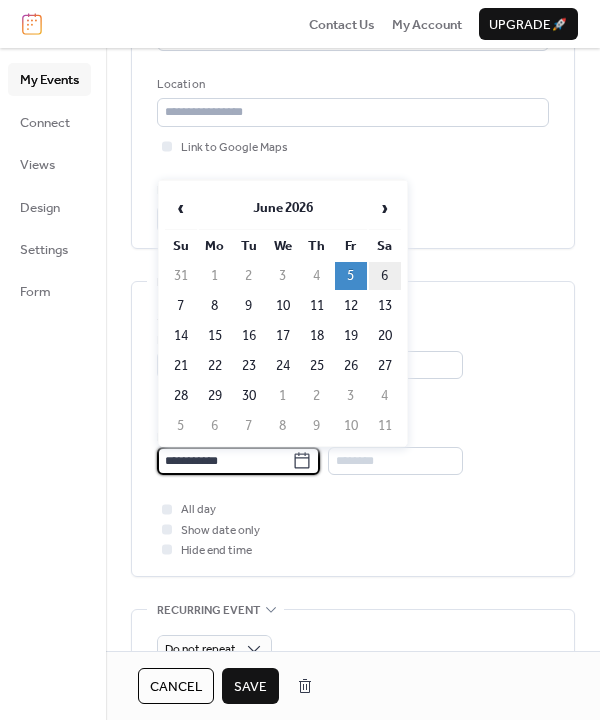 click on "6" at bounding box center [385, 276] 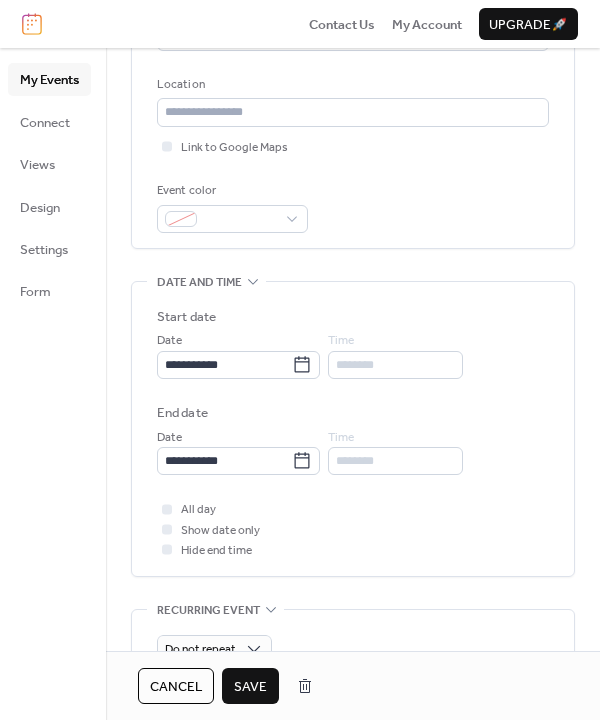 click on "Save" at bounding box center (250, 687) 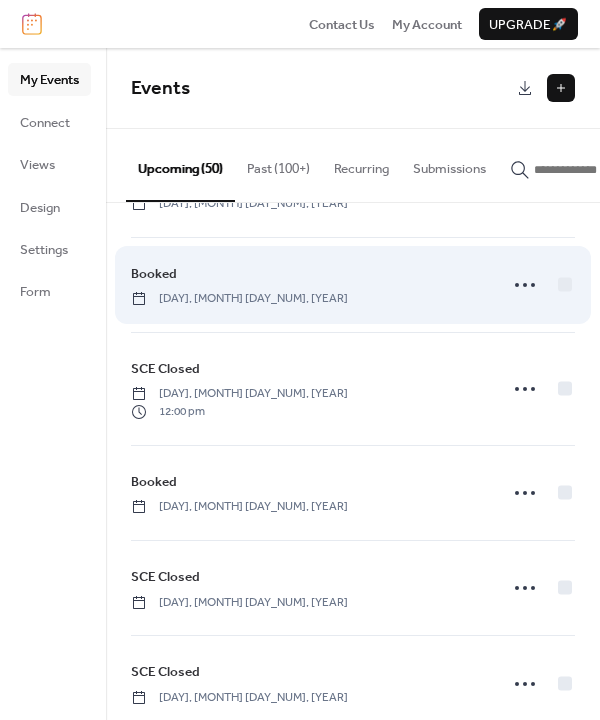scroll, scrollTop: 2900, scrollLeft: 0, axis: vertical 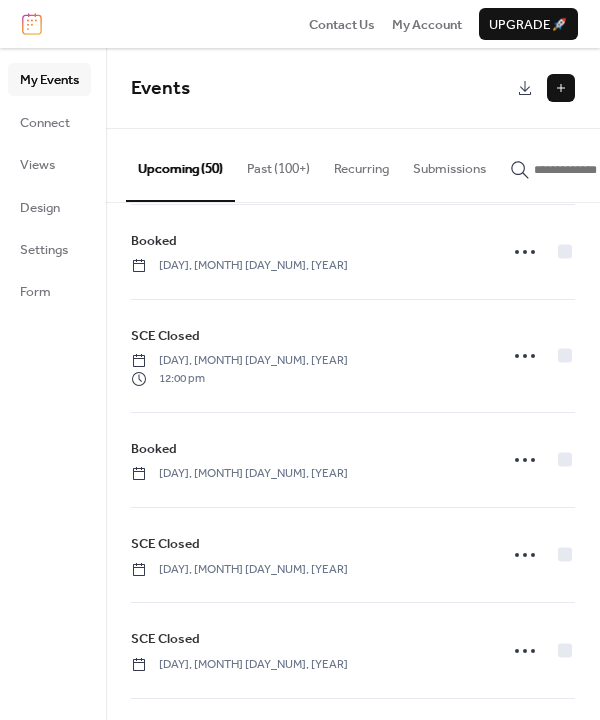click at bounding box center [561, 88] 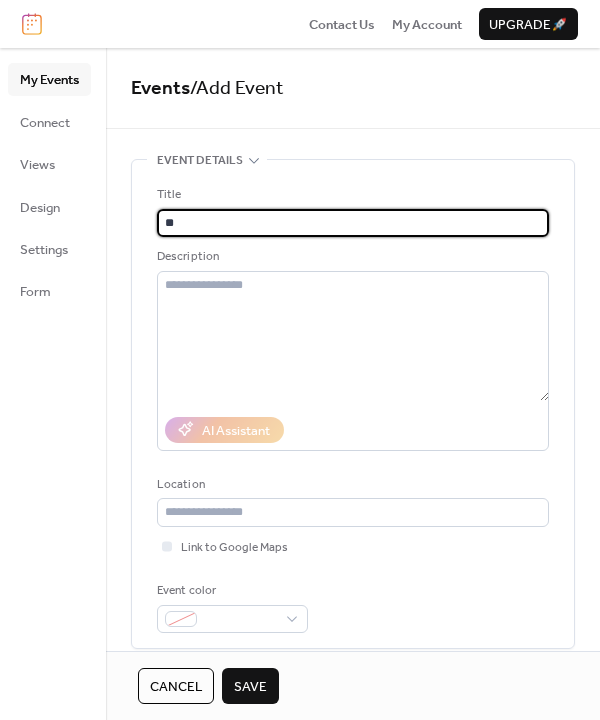 type on "*" 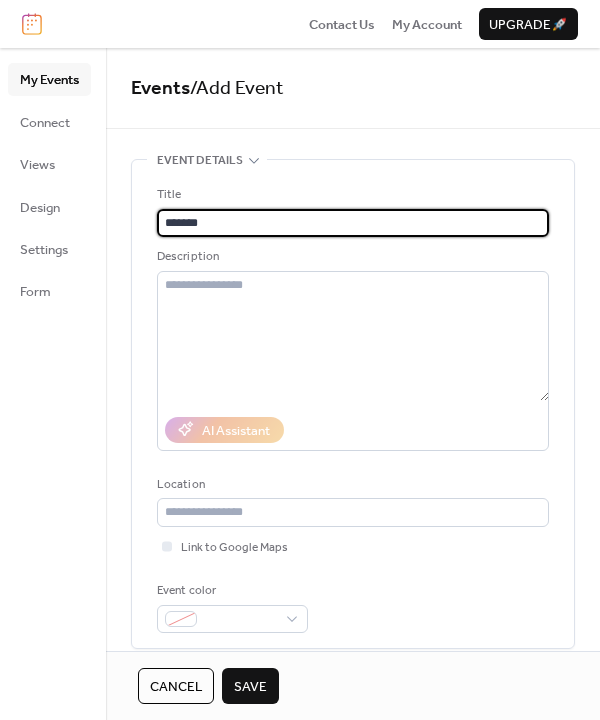 type on "*******" 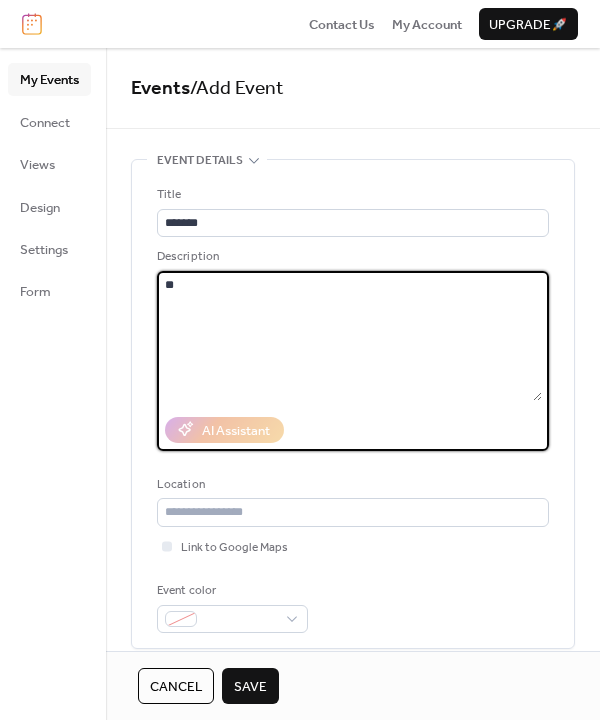 type on "*" 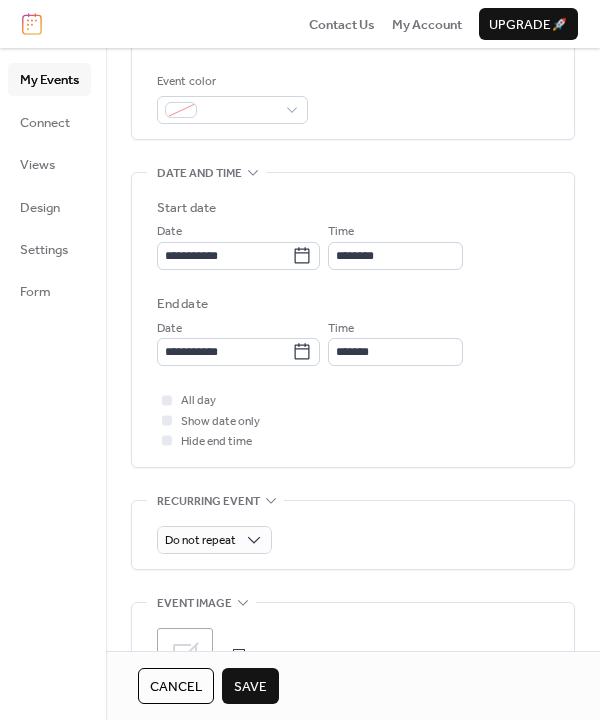 scroll, scrollTop: 600, scrollLeft: 0, axis: vertical 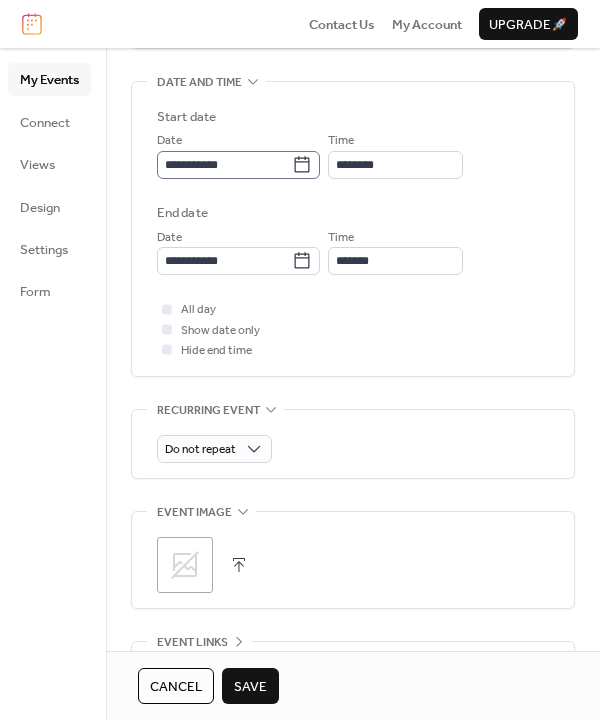 type on "**********" 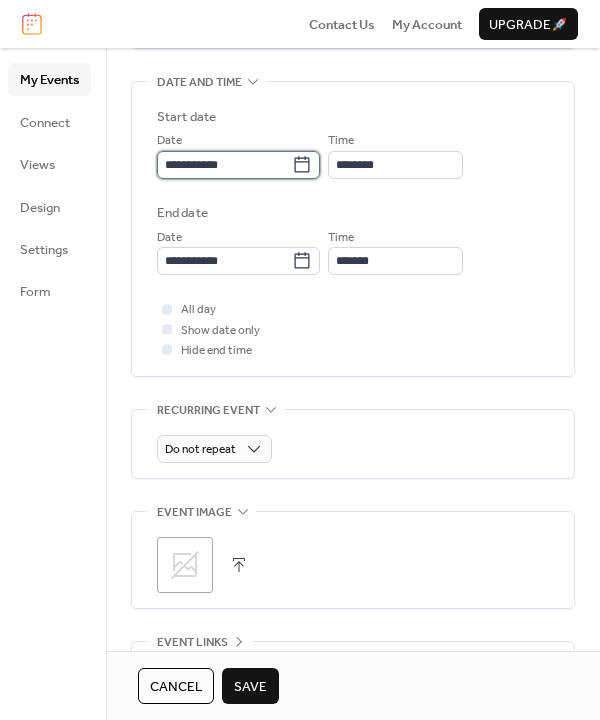 click on "**********" at bounding box center [224, 165] 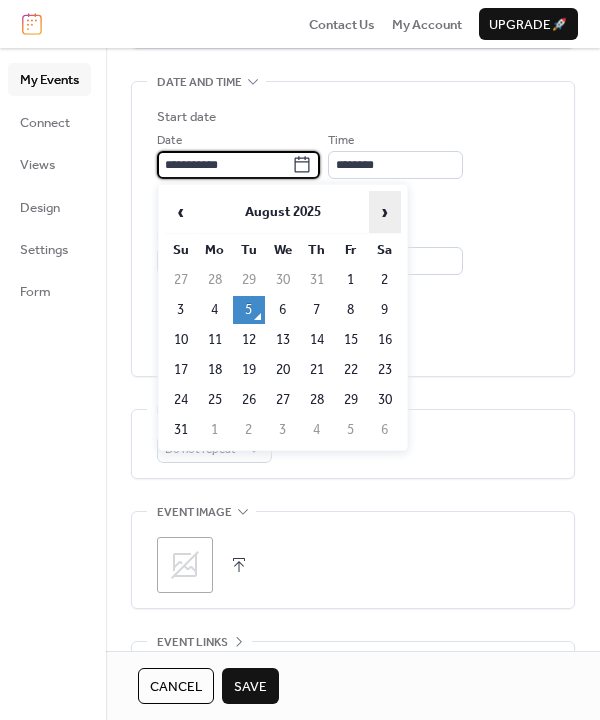 click on "›" at bounding box center (385, 212) 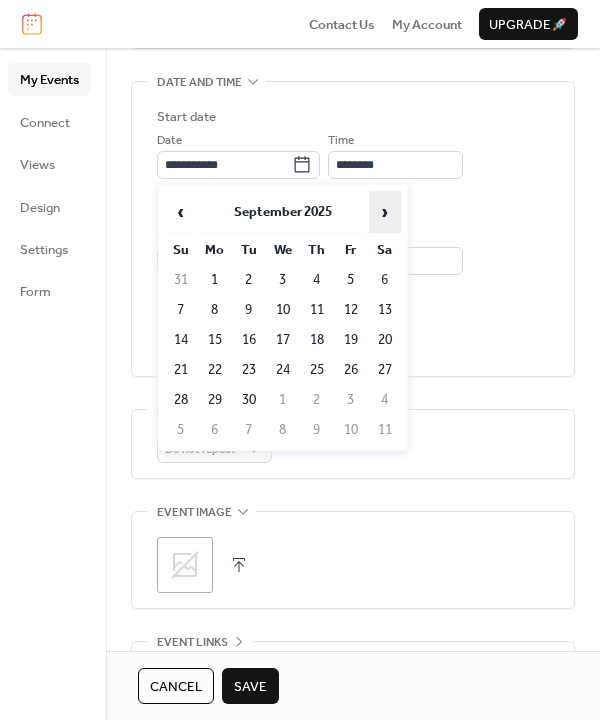 click on "›" at bounding box center (385, 212) 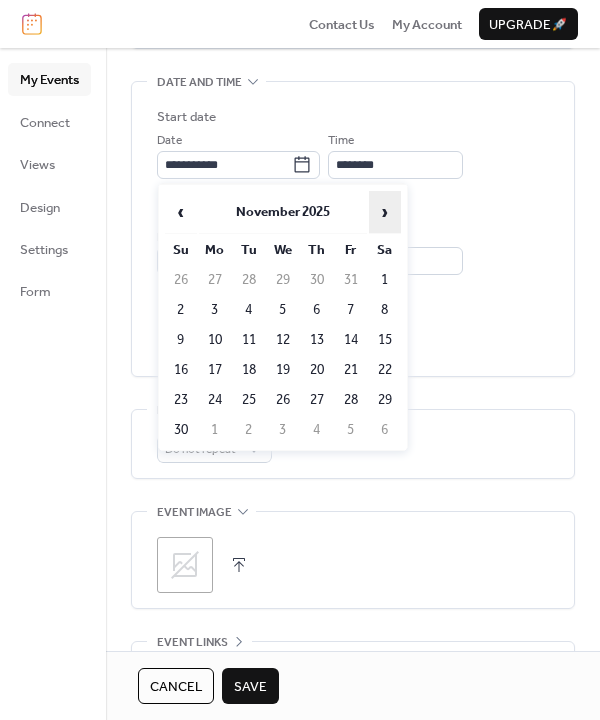 click on "›" at bounding box center [385, 212] 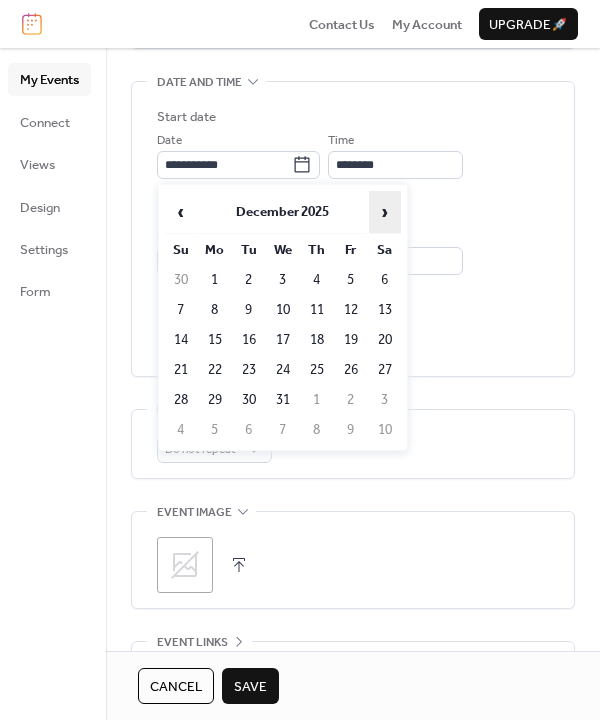 click on "›" at bounding box center (385, 212) 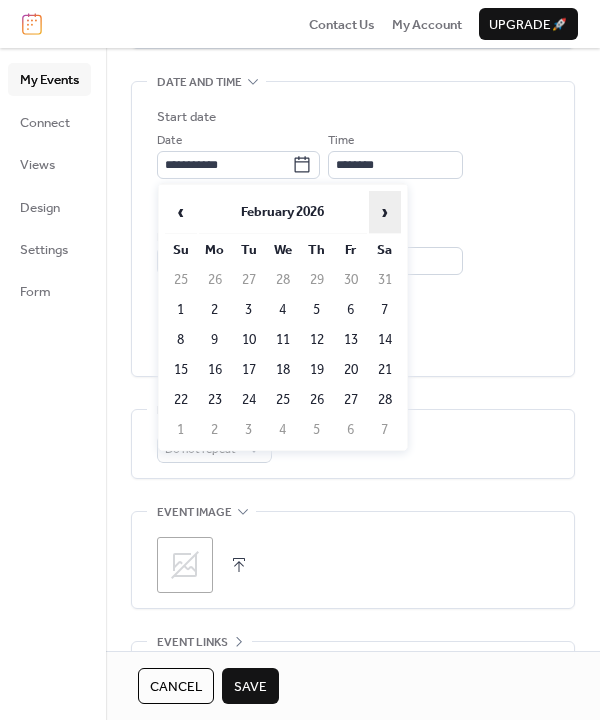 click on "›" at bounding box center (385, 212) 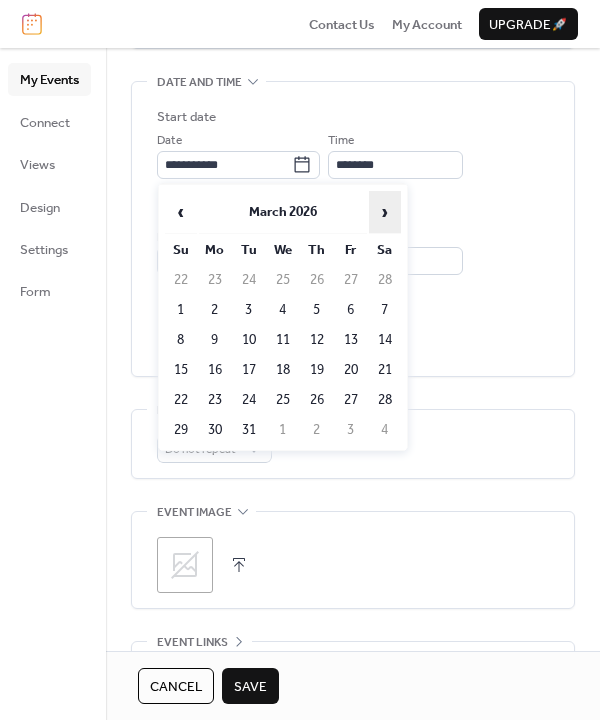 click on "›" at bounding box center (385, 212) 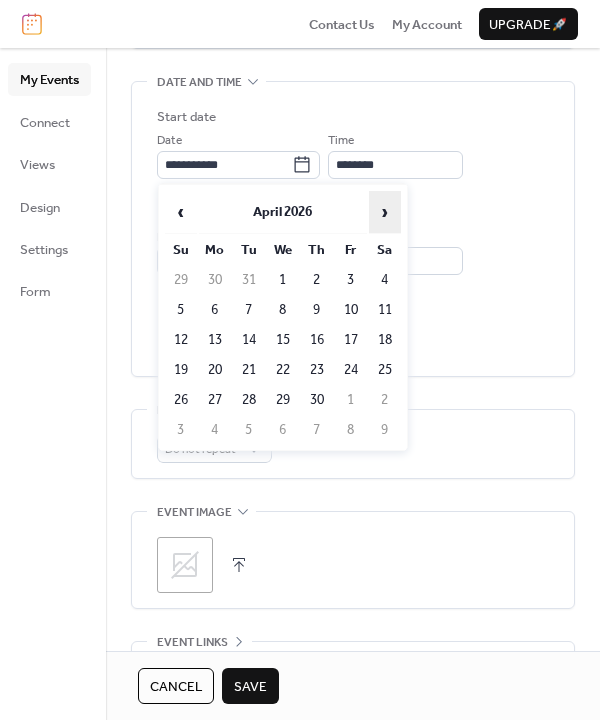 click on "›" at bounding box center [385, 212] 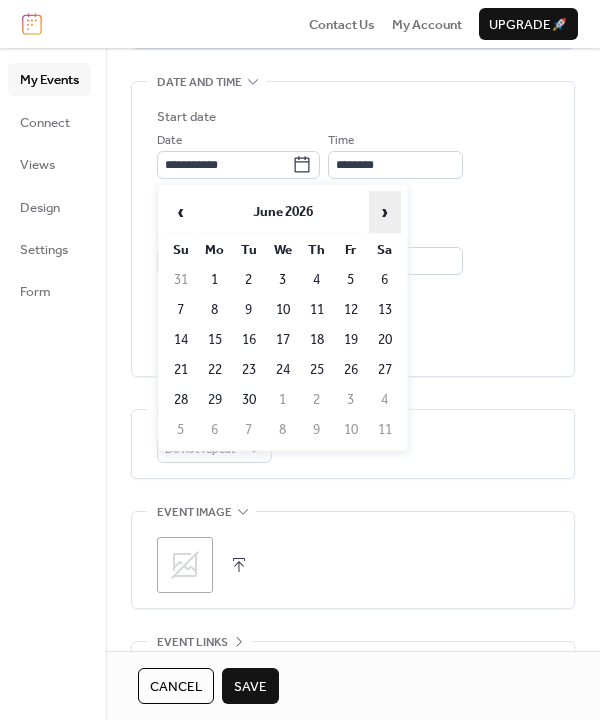 click on "›" at bounding box center (385, 212) 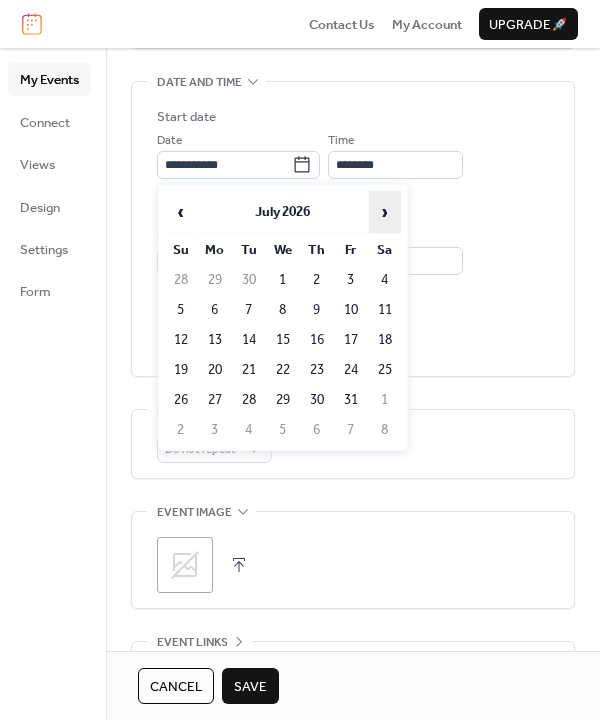 click on "›" at bounding box center [385, 212] 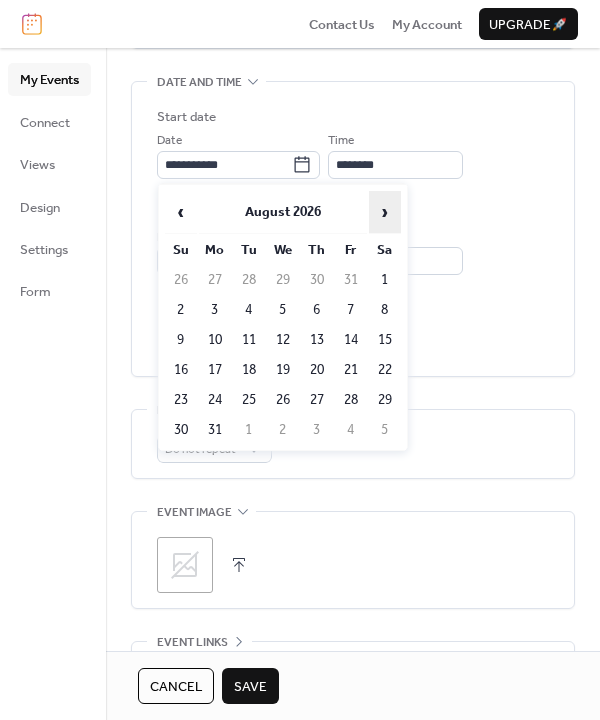 click on "›" at bounding box center (385, 212) 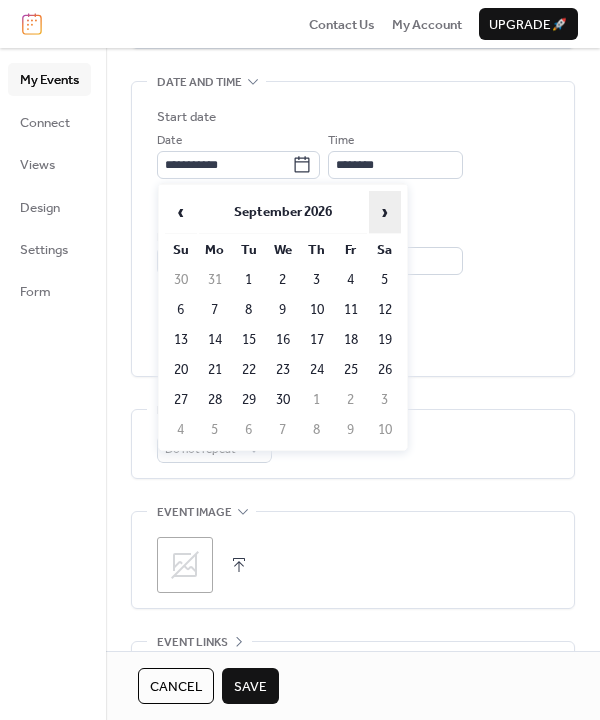 click on "›" at bounding box center (385, 212) 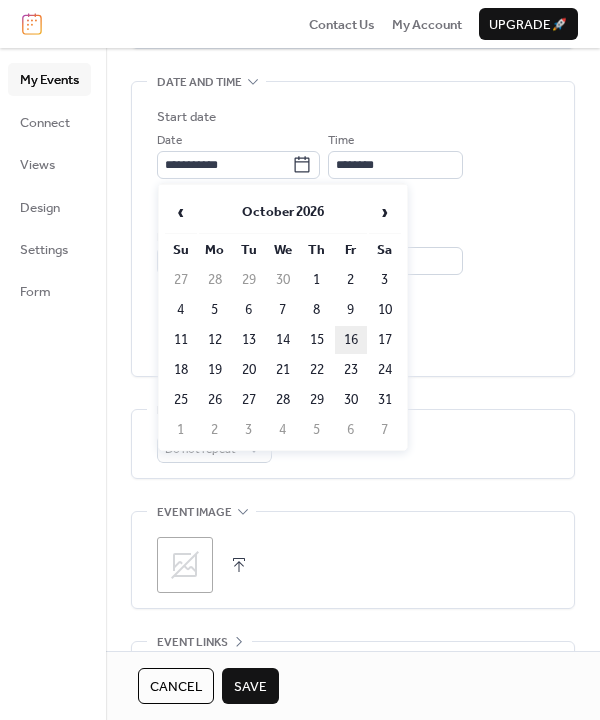 click on "16" at bounding box center [351, 340] 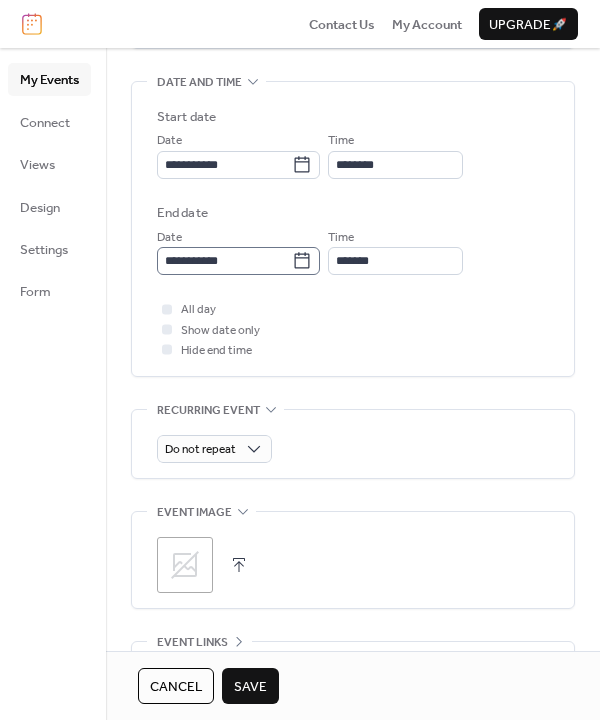 click 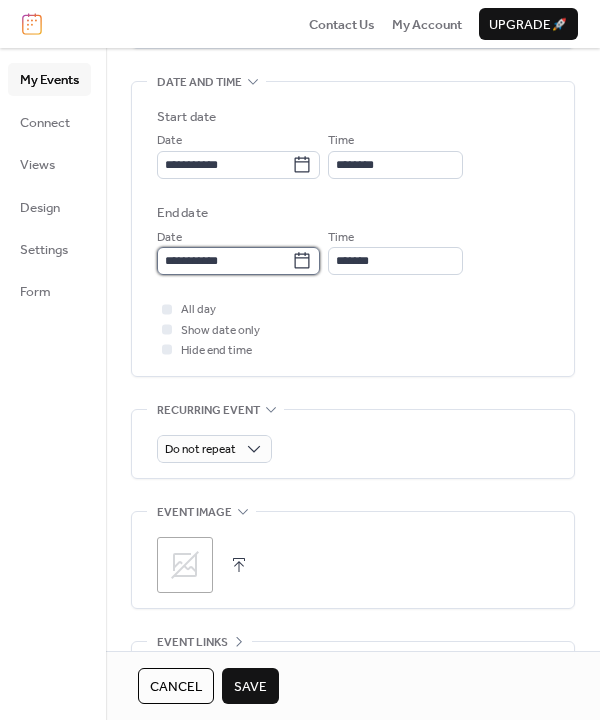 click on "**********" at bounding box center [224, 261] 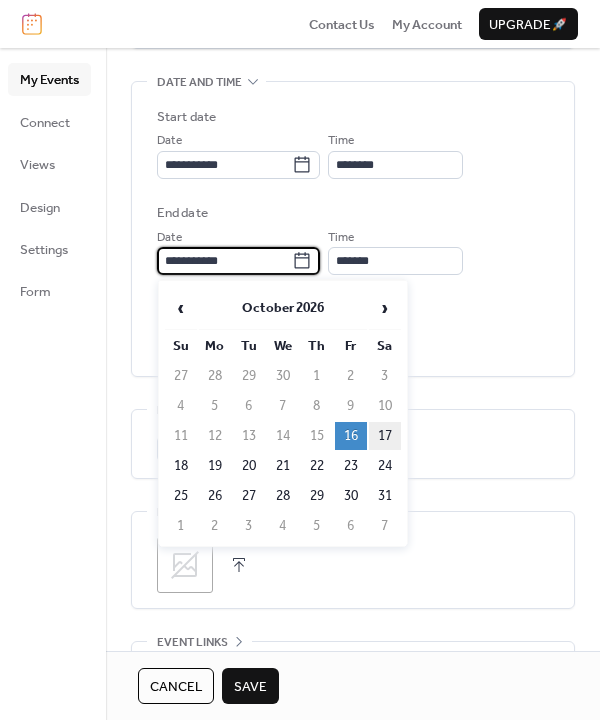 click on "17" at bounding box center (385, 436) 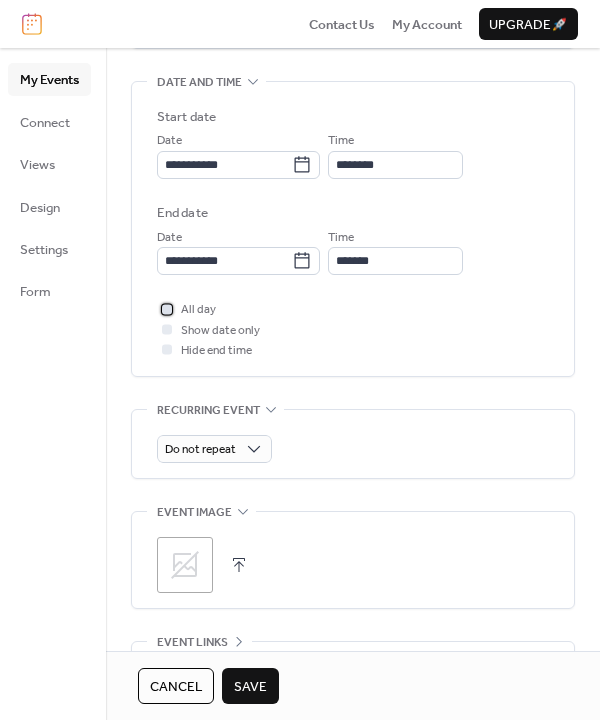 click at bounding box center (167, 309) 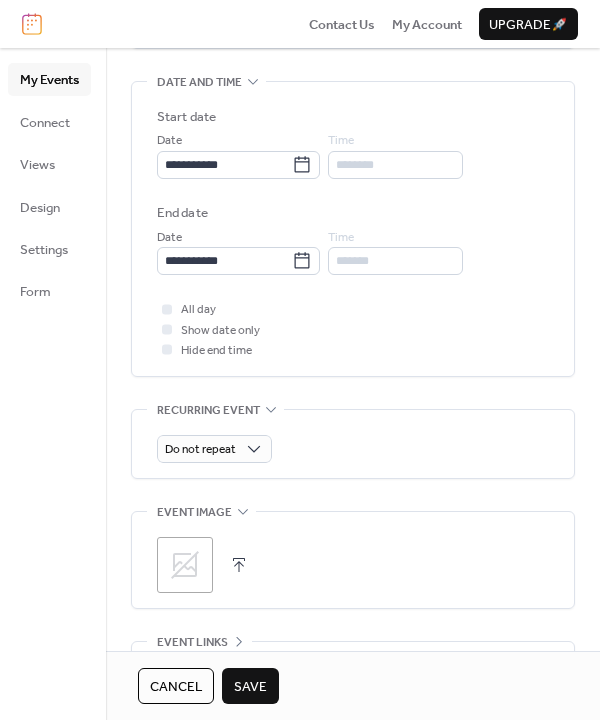 click on "All day Show date only Hide end time" at bounding box center (353, 329) 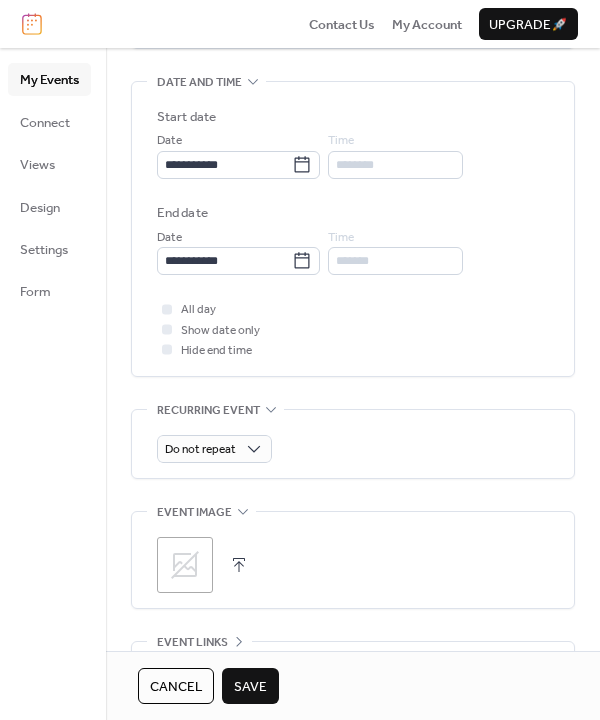 click on "Save" at bounding box center (250, 687) 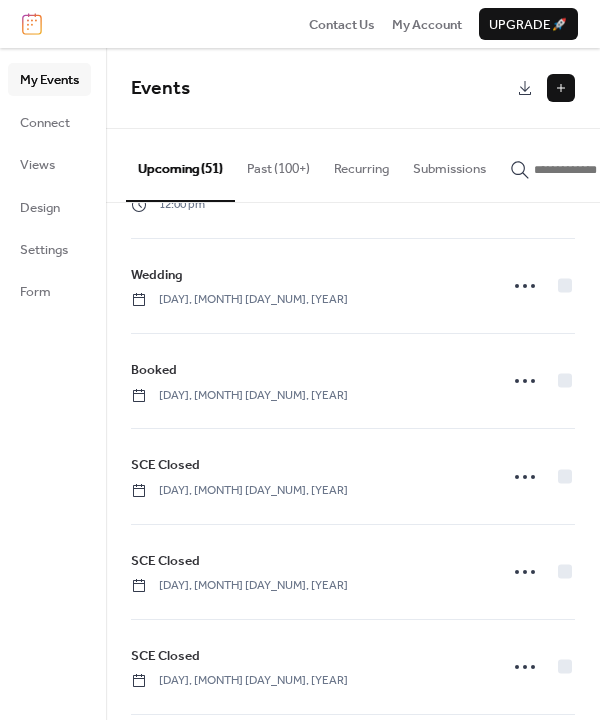 scroll, scrollTop: 3118, scrollLeft: 0, axis: vertical 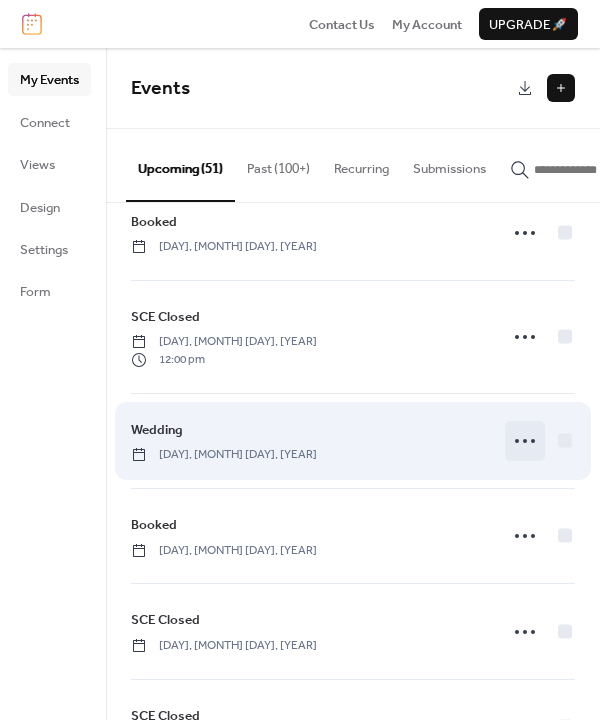 click 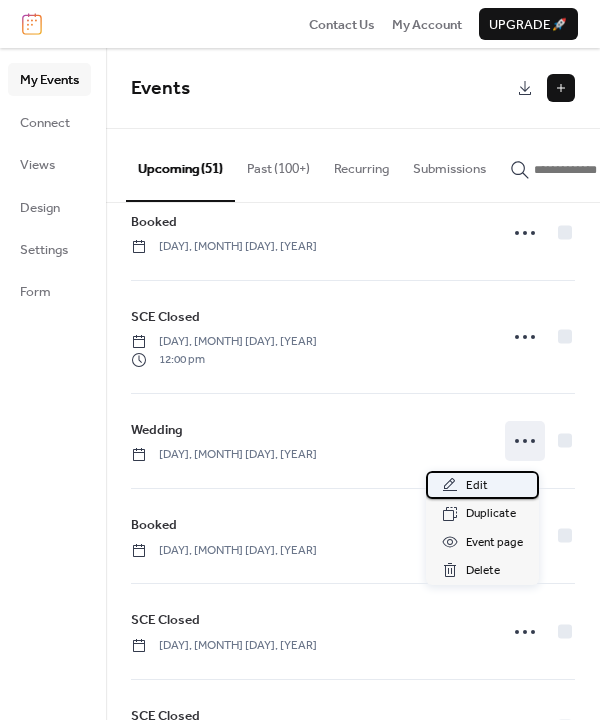 click on "Edit" at bounding box center [477, 486] 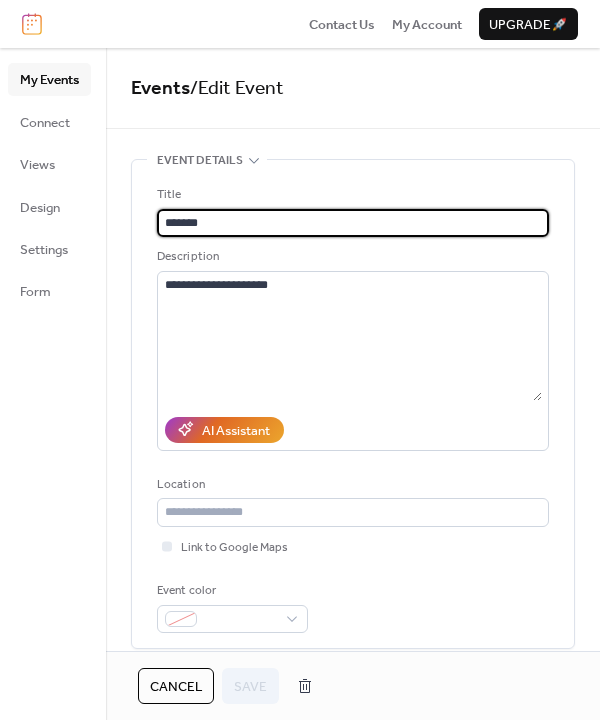 drag, startPoint x: 239, startPoint y: 217, endPoint x: 127, endPoint y: 222, distance: 112.11155 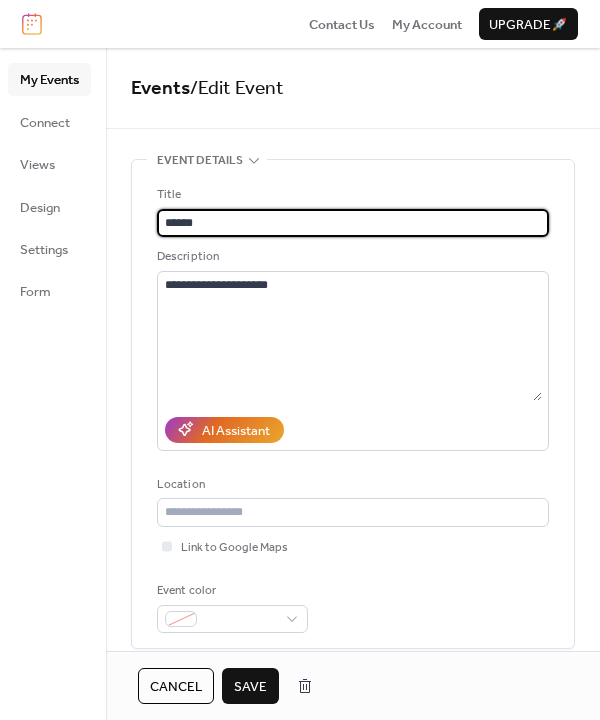 type on "******" 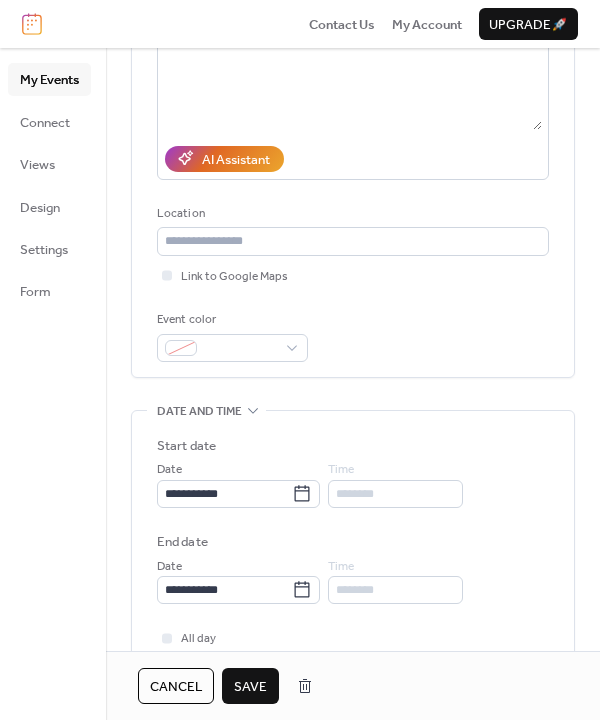 scroll, scrollTop: 300, scrollLeft: 0, axis: vertical 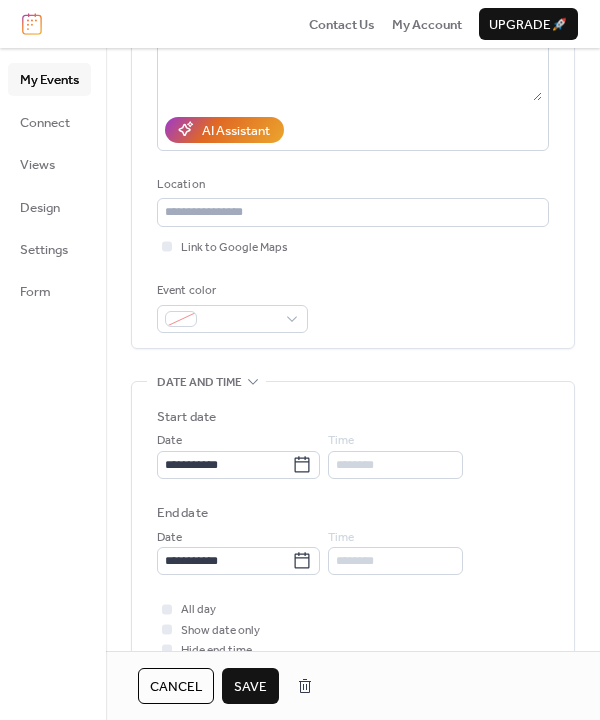 click on "Save" at bounding box center [250, 687] 